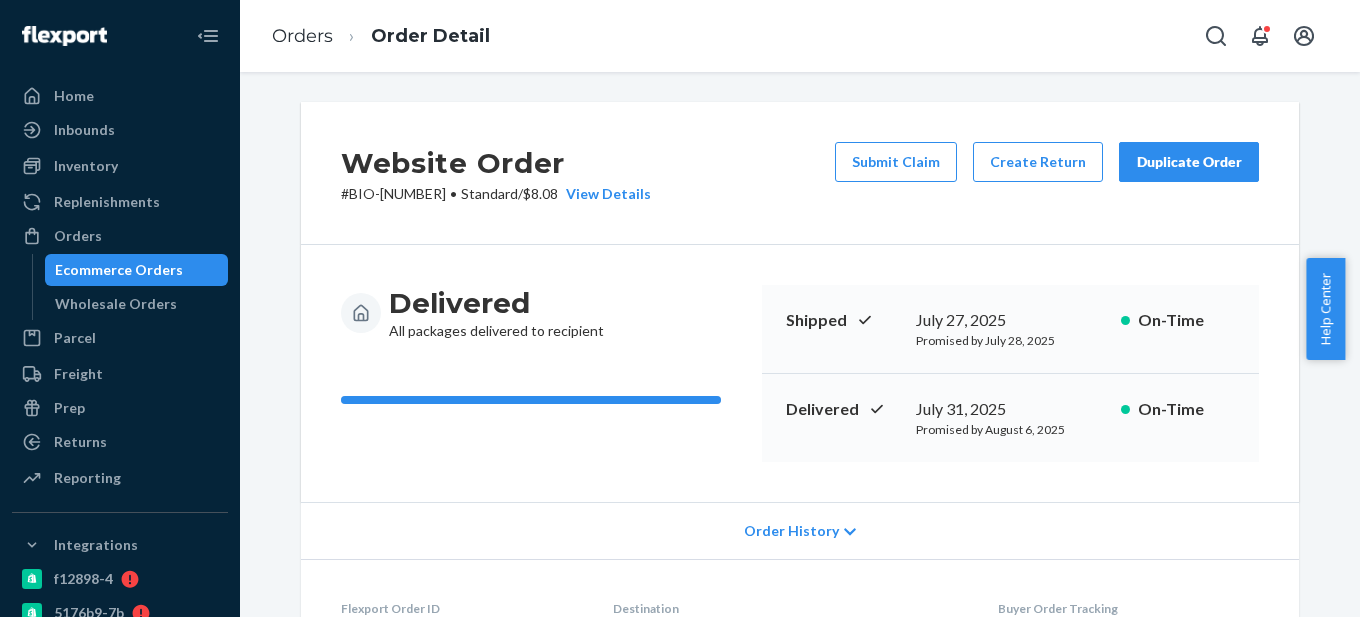 click on "Ecommerce Orders" at bounding box center (119, 270) 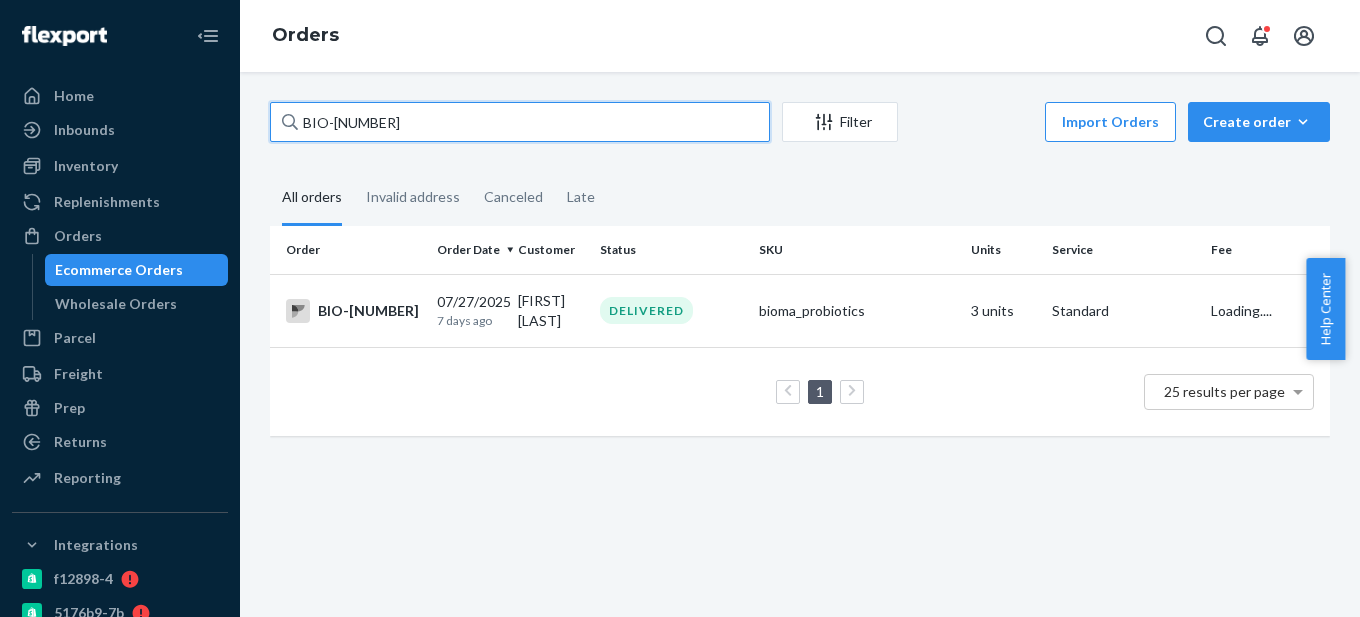 drag, startPoint x: 331, startPoint y: 119, endPoint x: 484, endPoint y: 126, distance: 153.16005 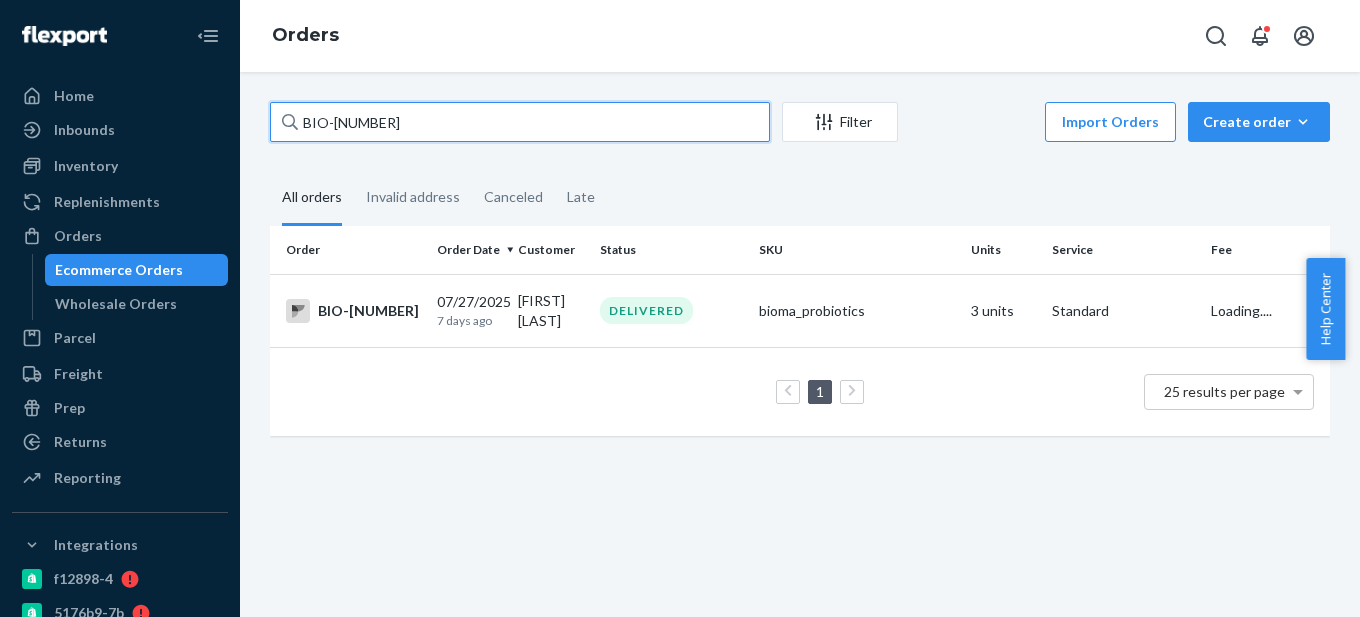 click on "BIO-[NUMBER]" at bounding box center [520, 122] 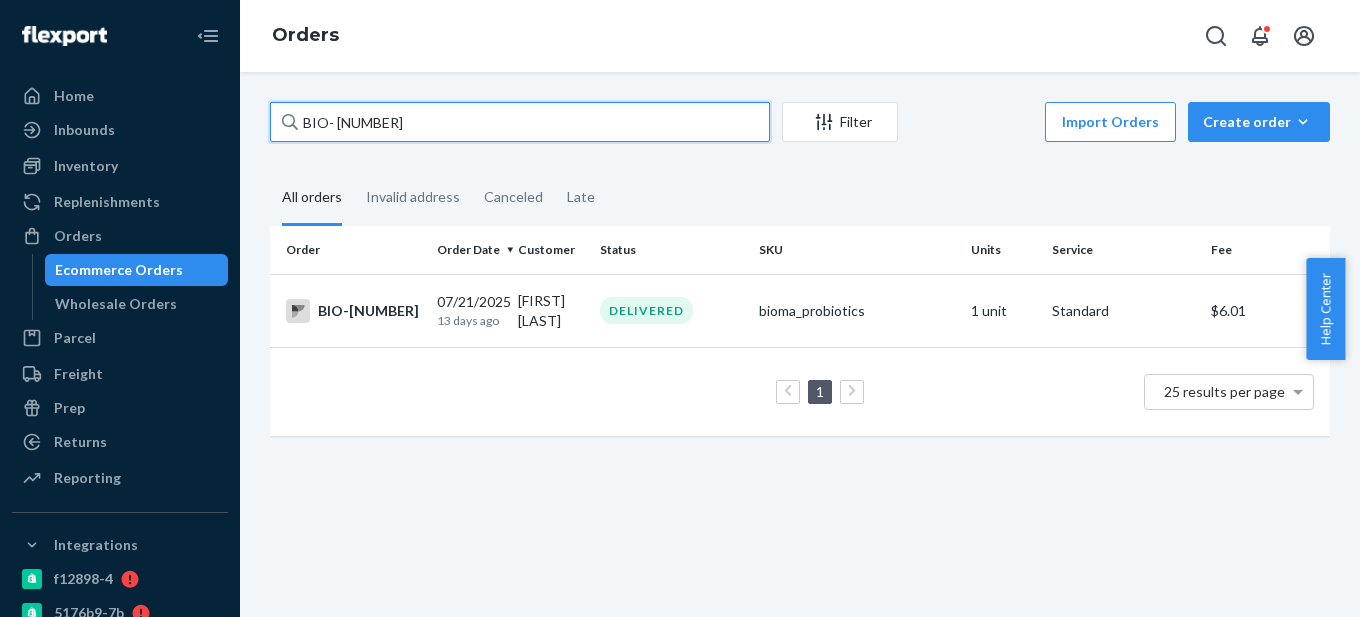 click on "BIO- [NUMBER]" at bounding box center [520, 122] 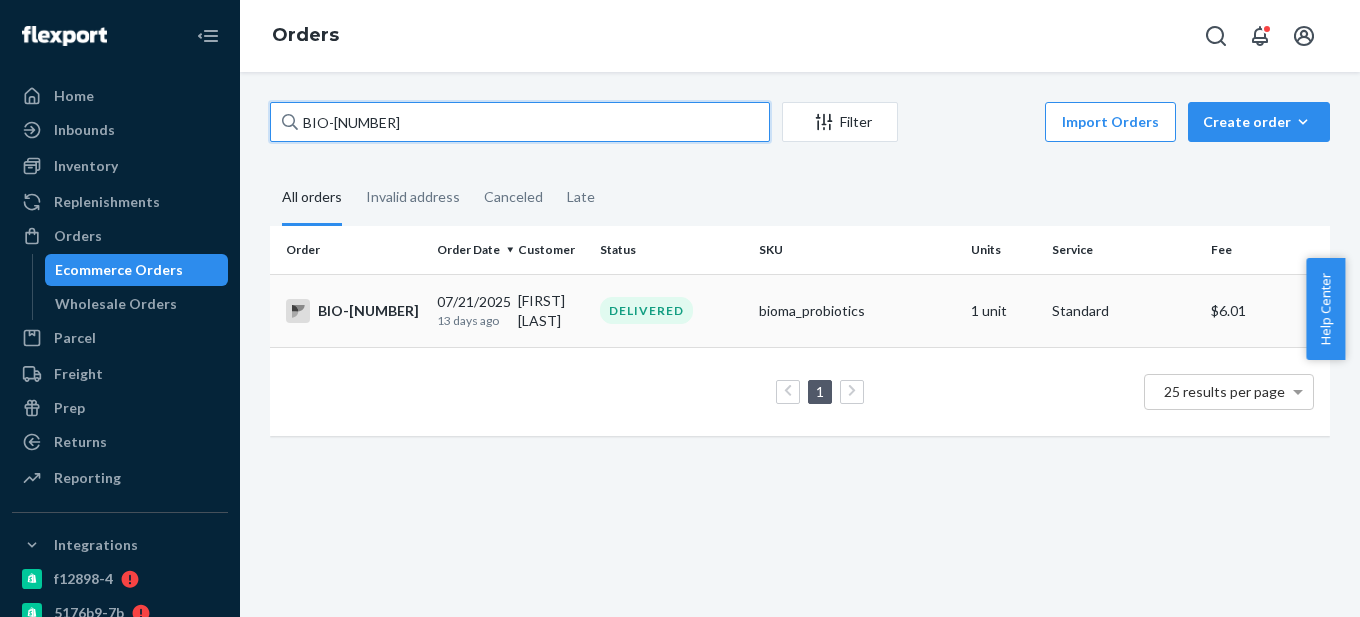 type on "BIO-[NUMBER]" 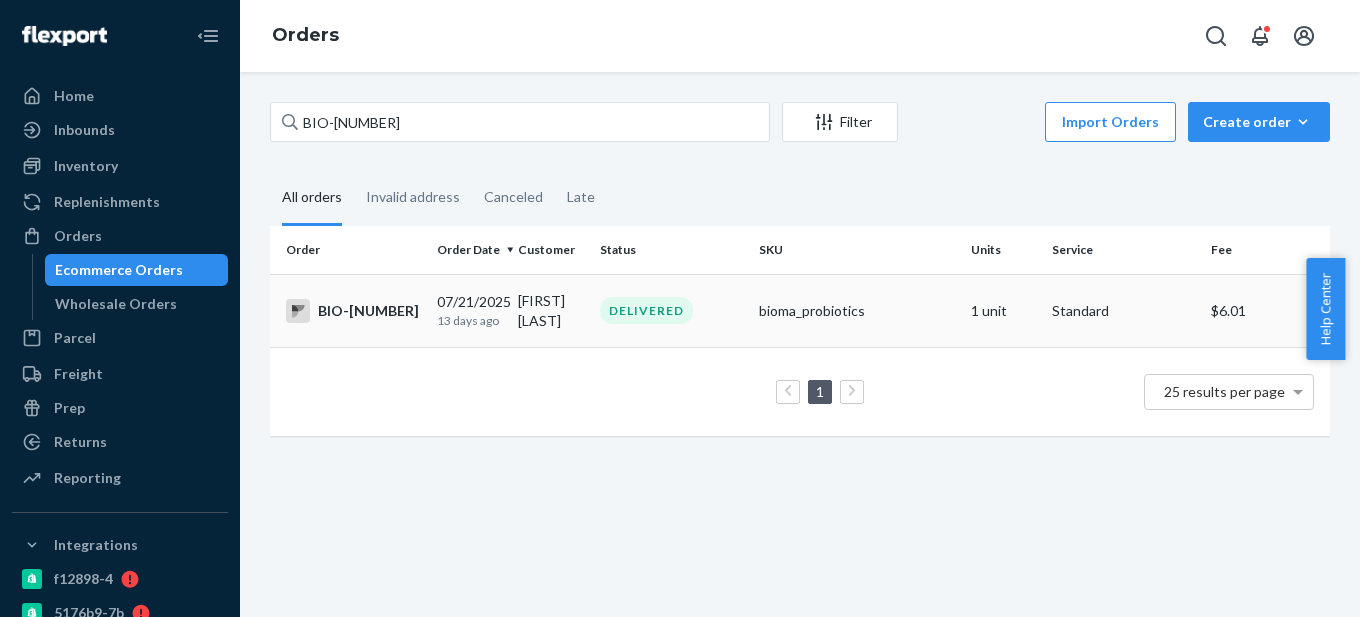 click on "BIO-[NUMBER]" at bounding box center (353, 311) 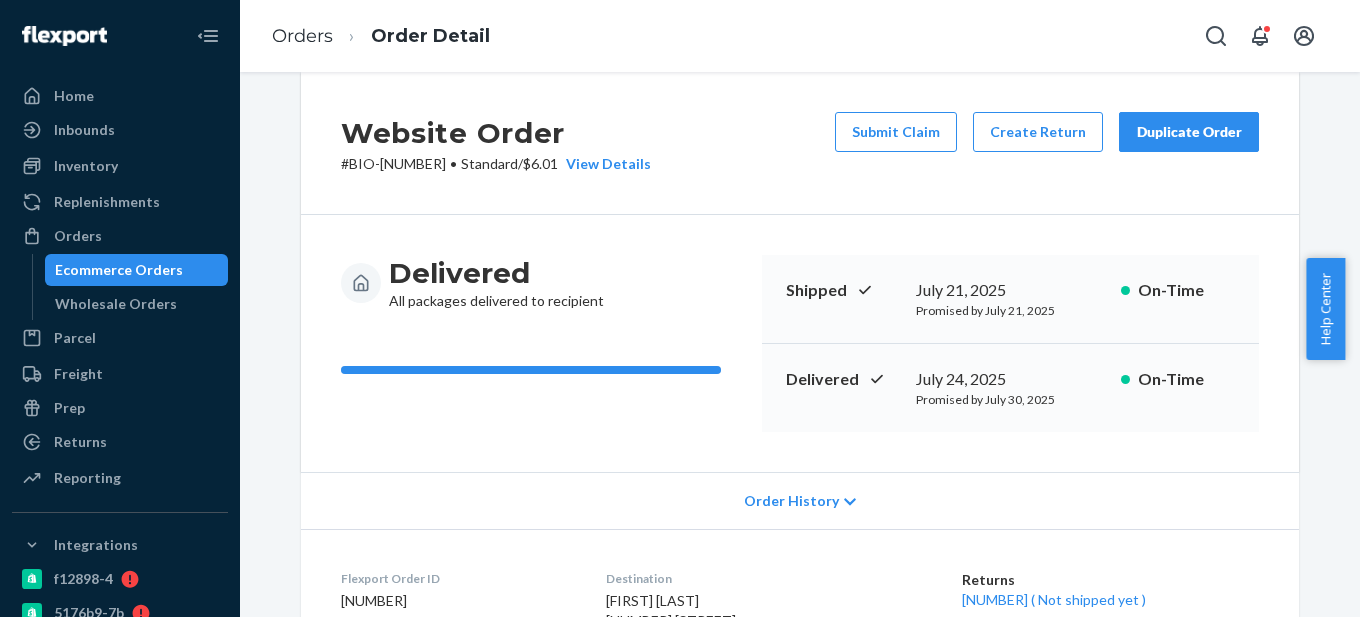 scroll, scrollTop: 0, scrollLeft: 0, axis: both 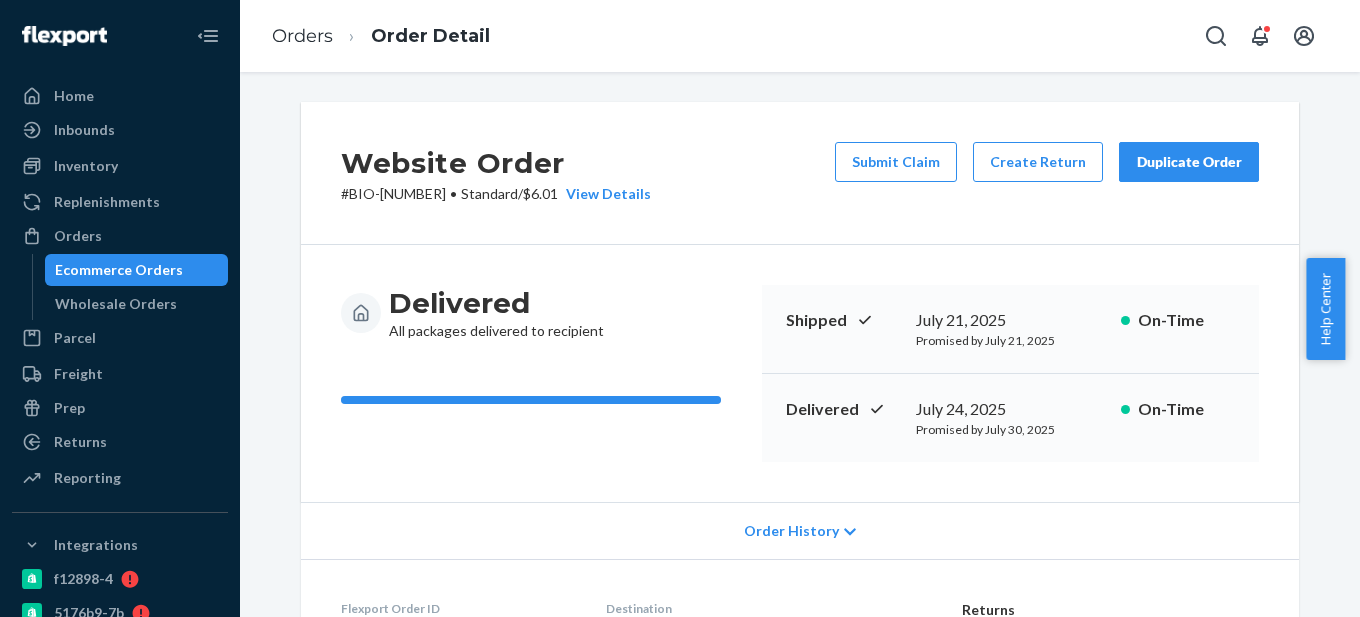 click on "Ecommerce Orders" at bounding box center (119, 270) 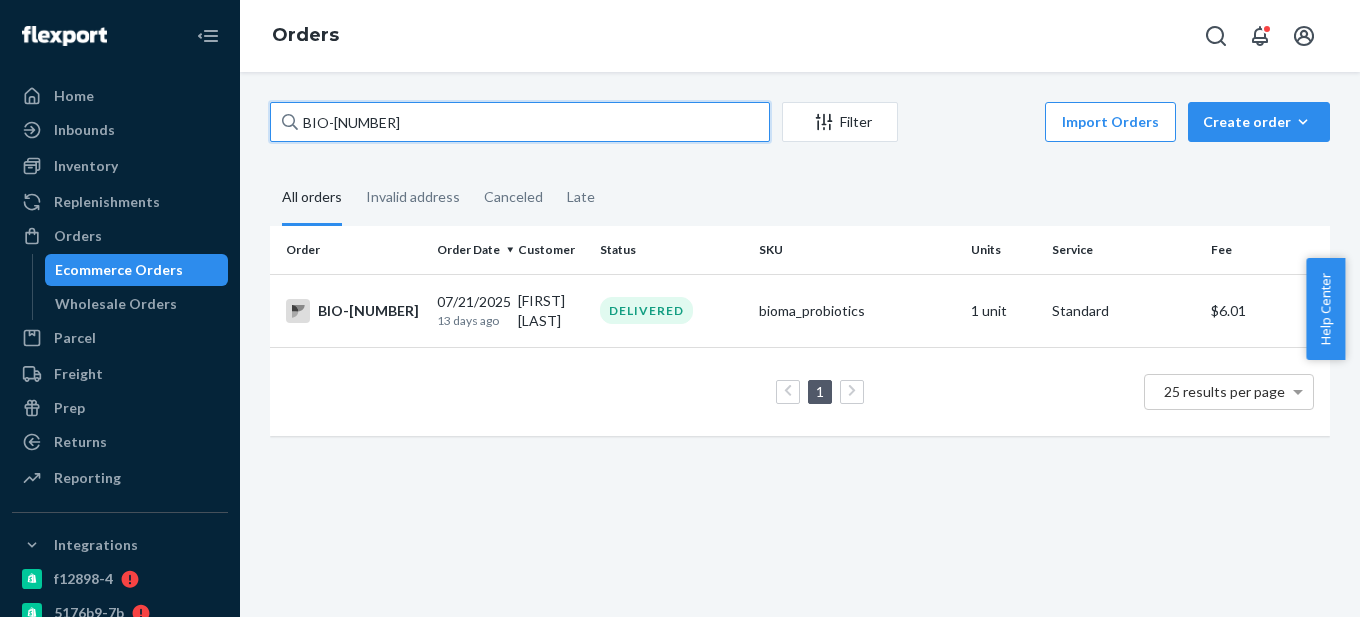 drag, startPoint x: 329, startPoint y: 128, endPoint x: 441, endPoint y: 121, distance: 112.21854 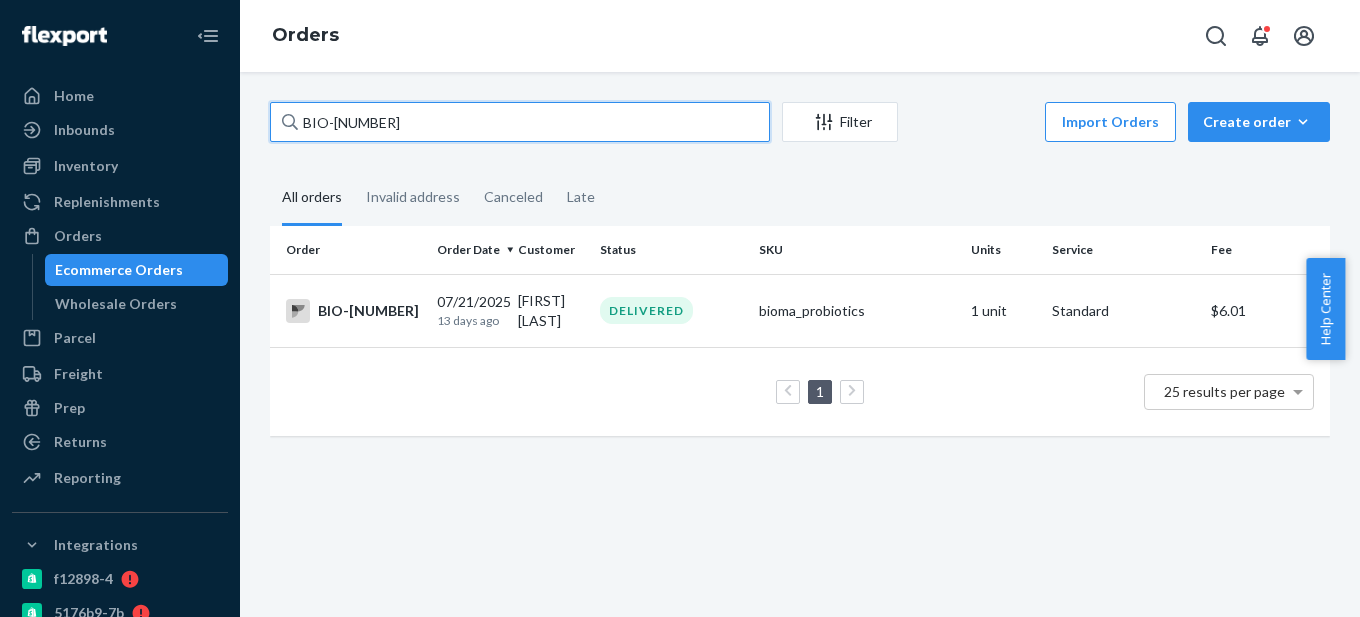 click on "BIO-[NUMBER]" at bounding box center [520, 122] 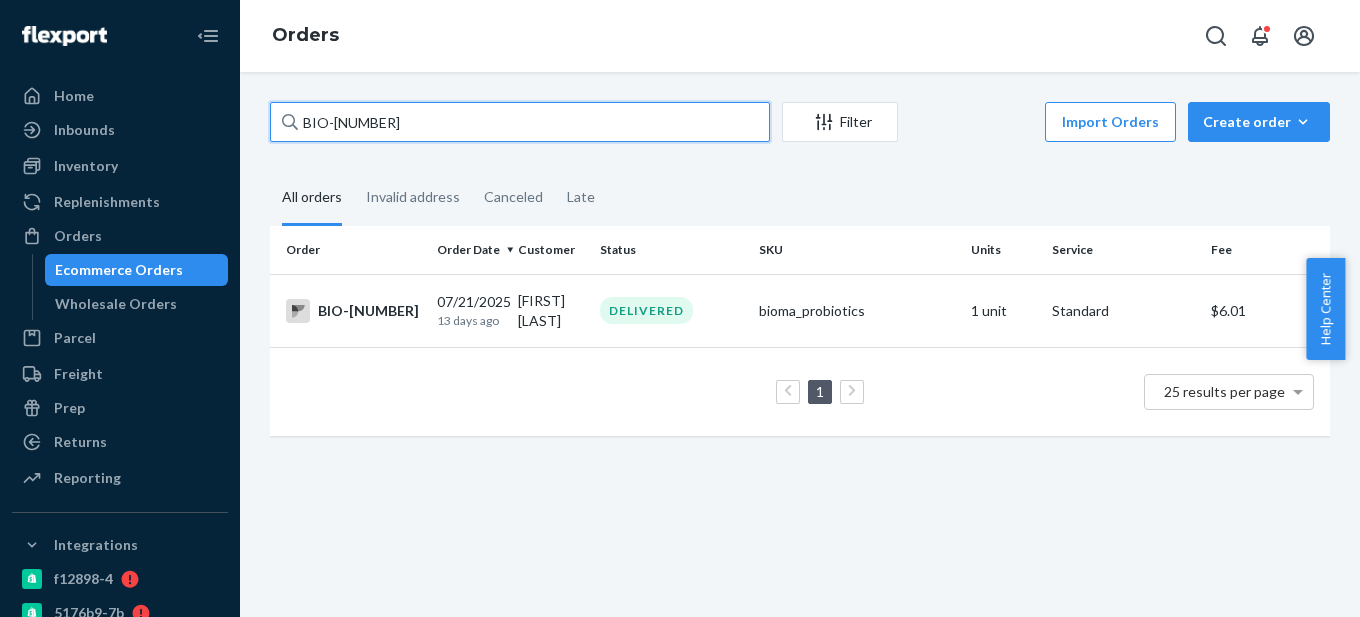 click on "BIO-[NUMBER]" at bounding box center (520, 122) 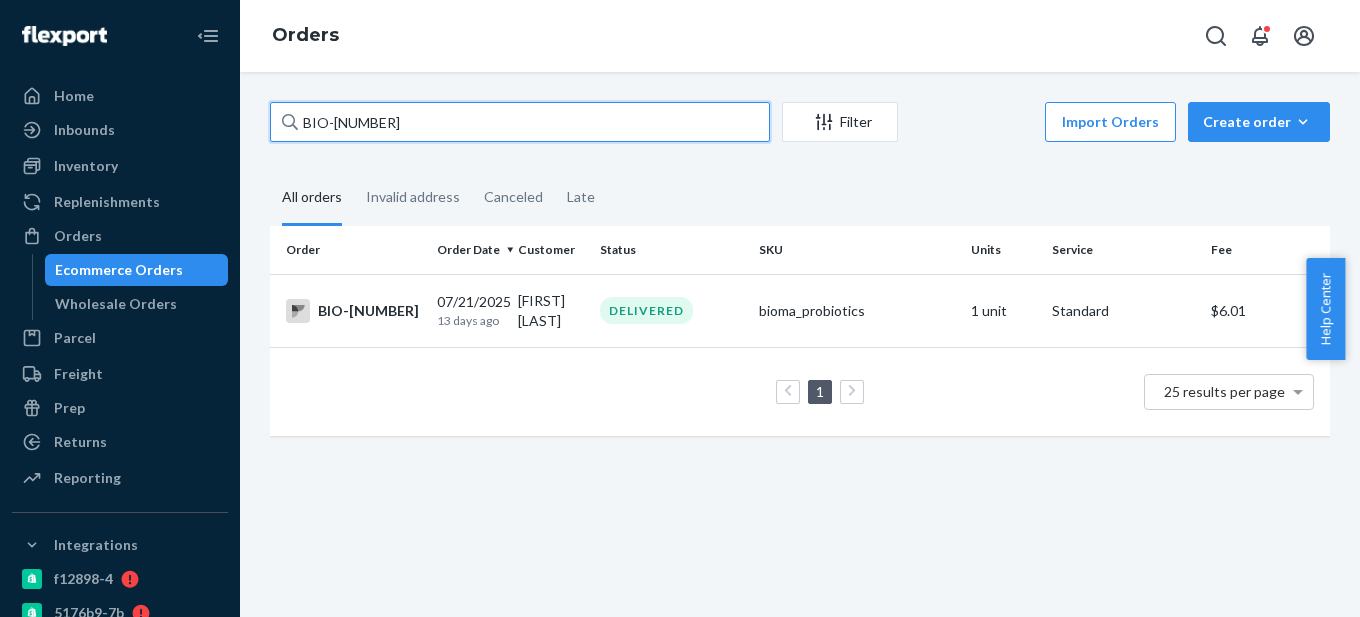 drag, startPoint x: 335, startPoint y: 120, endPoint x: 516, endPoint y: 124, distance: 181.04419 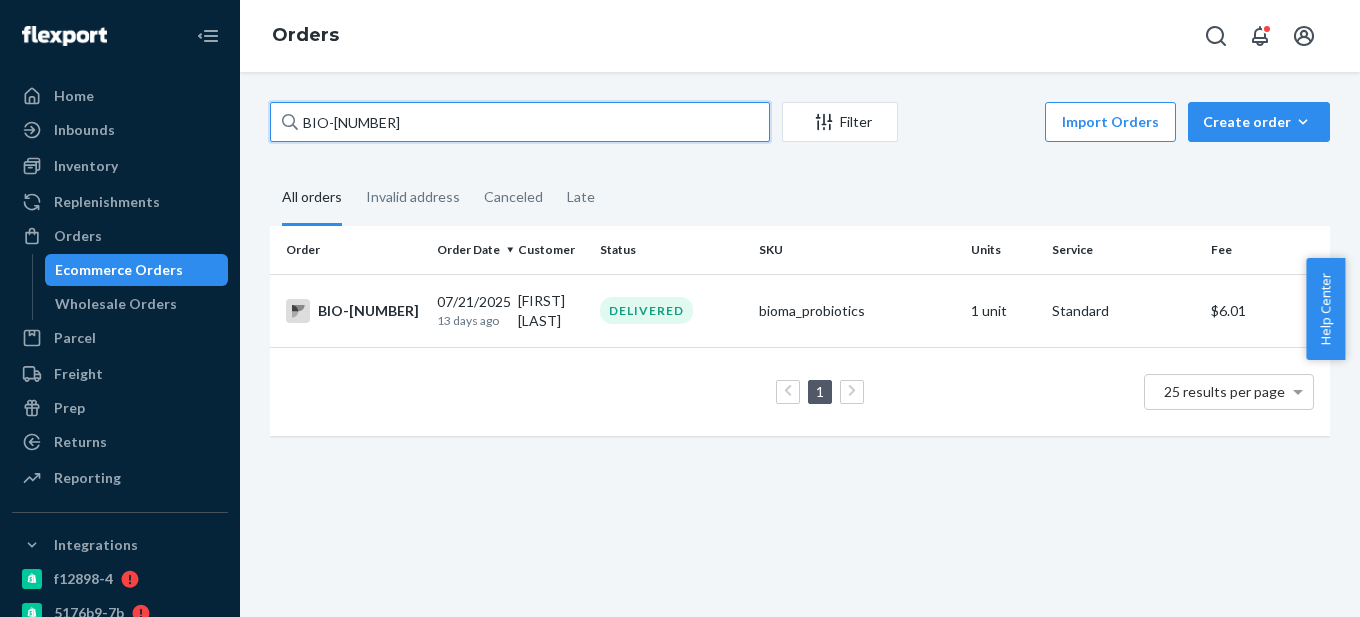 click on "BIO-[NUMBER]" at bounding box center [520, 122] 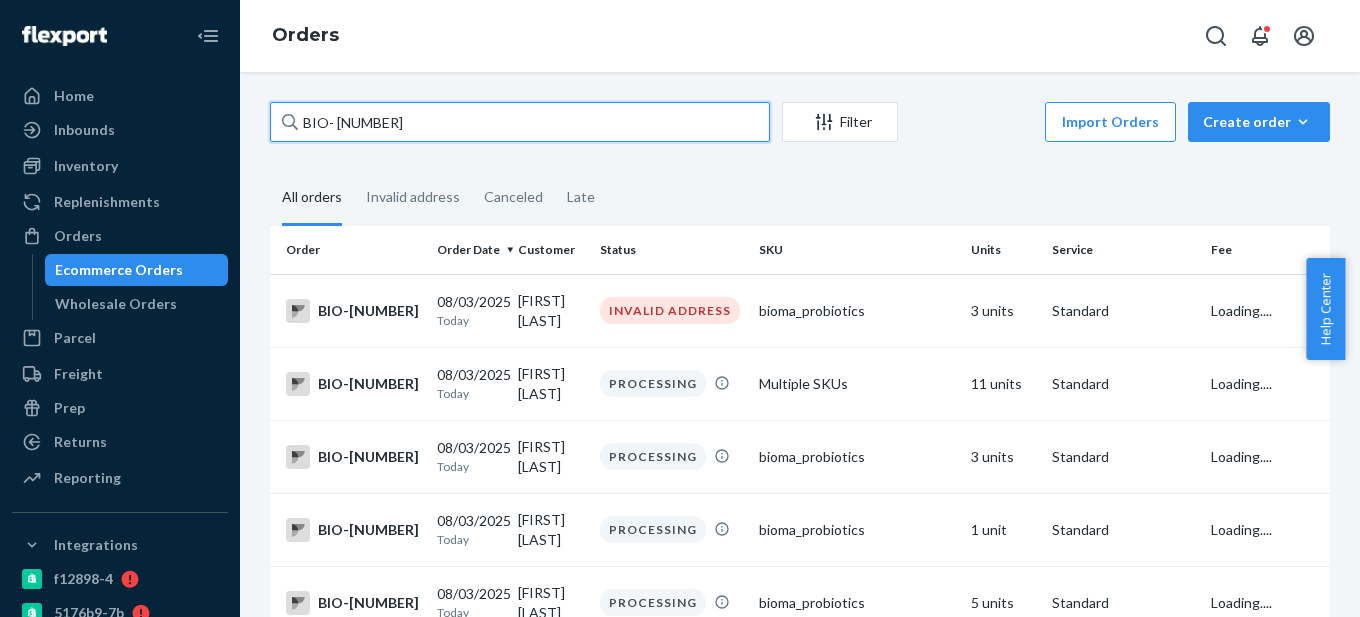click on "BIO- [NUMBER]" at bounding box center [520, 122] 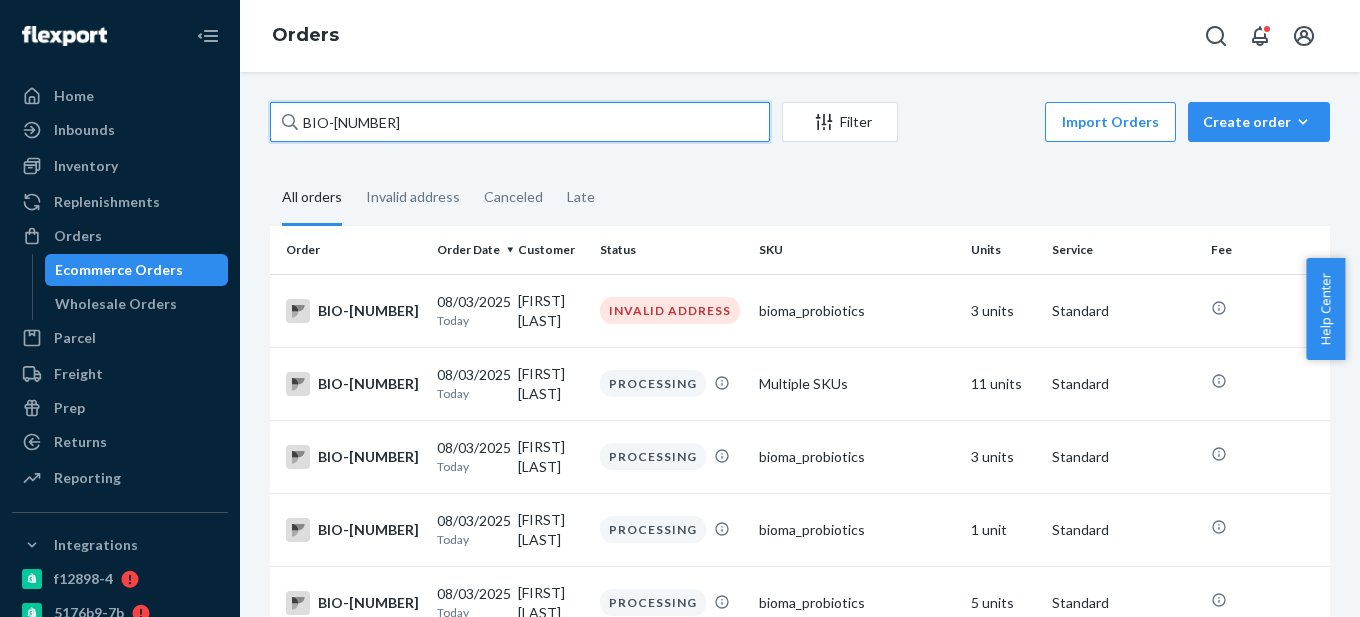 paste on "[NUMBER]" 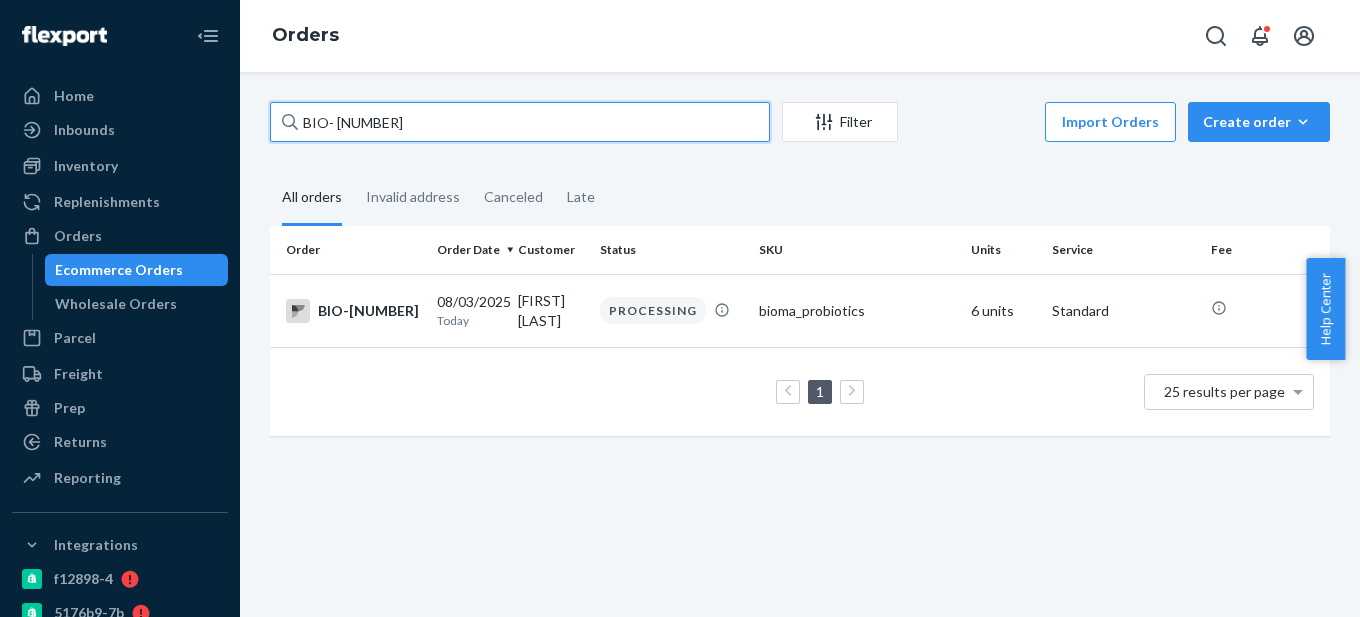 click on "BIO- [NUMBER]" at bounding box center (520, 122) 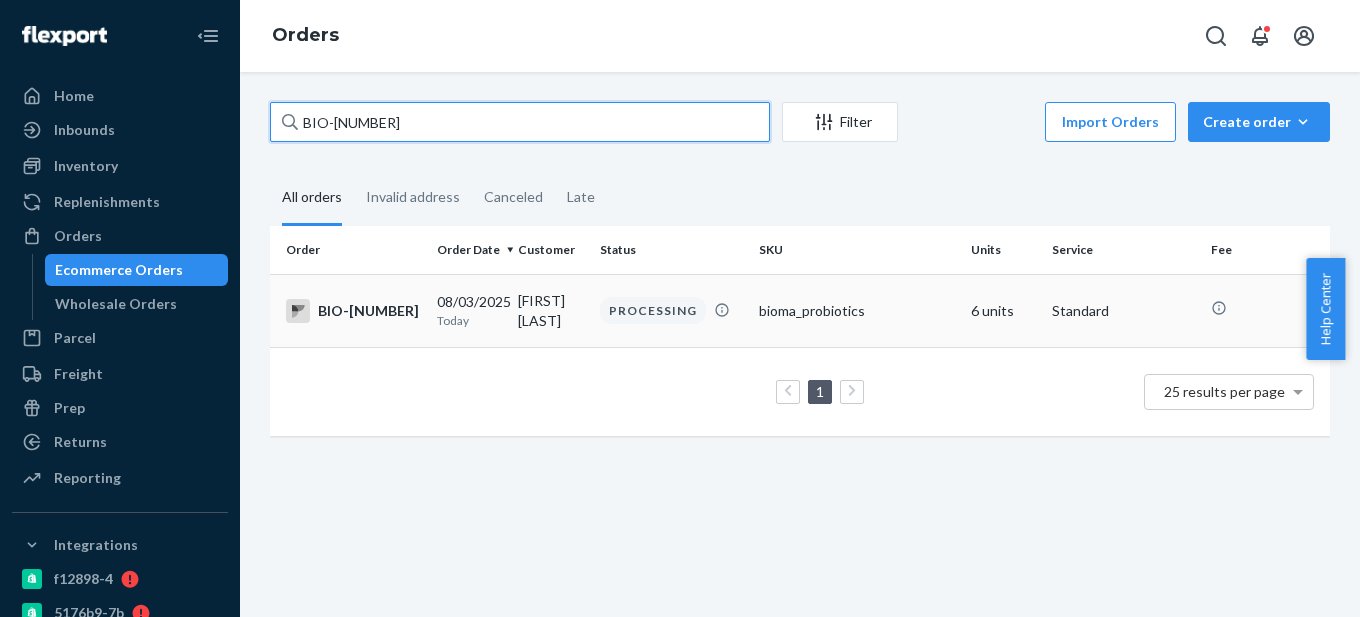 type on "BIO-[NUMBER]" 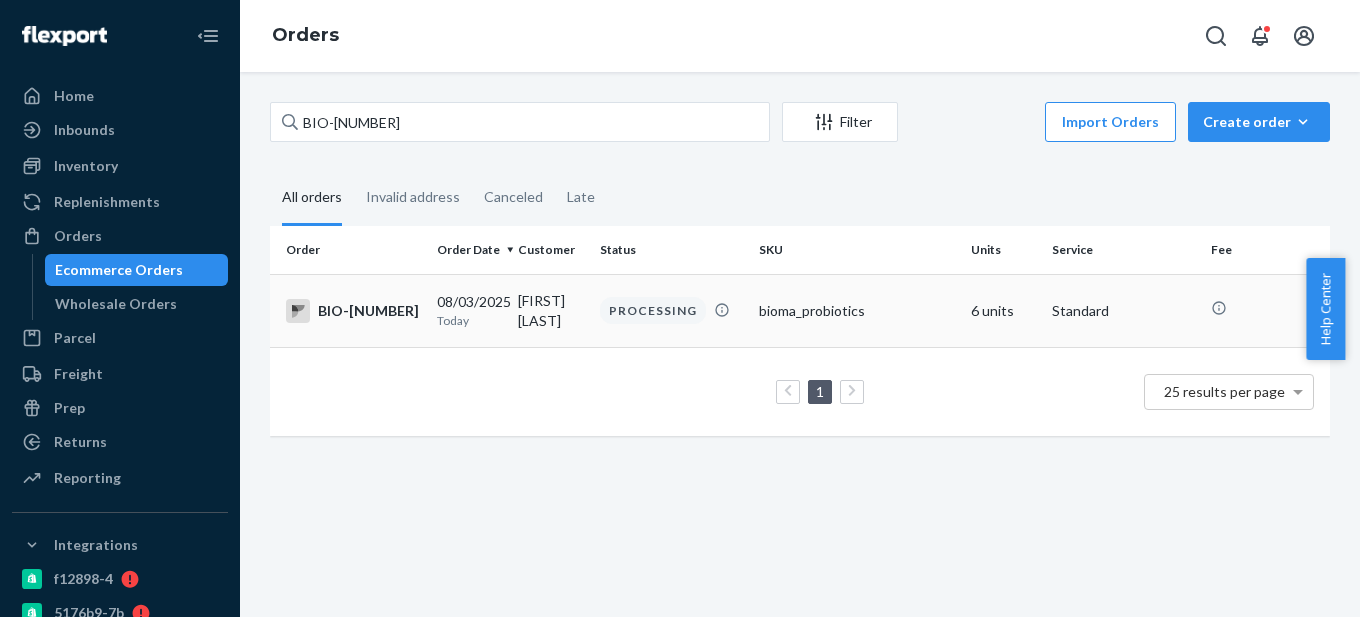 click on "BIO-[NUMBER]" at bounding box center (353, 311) 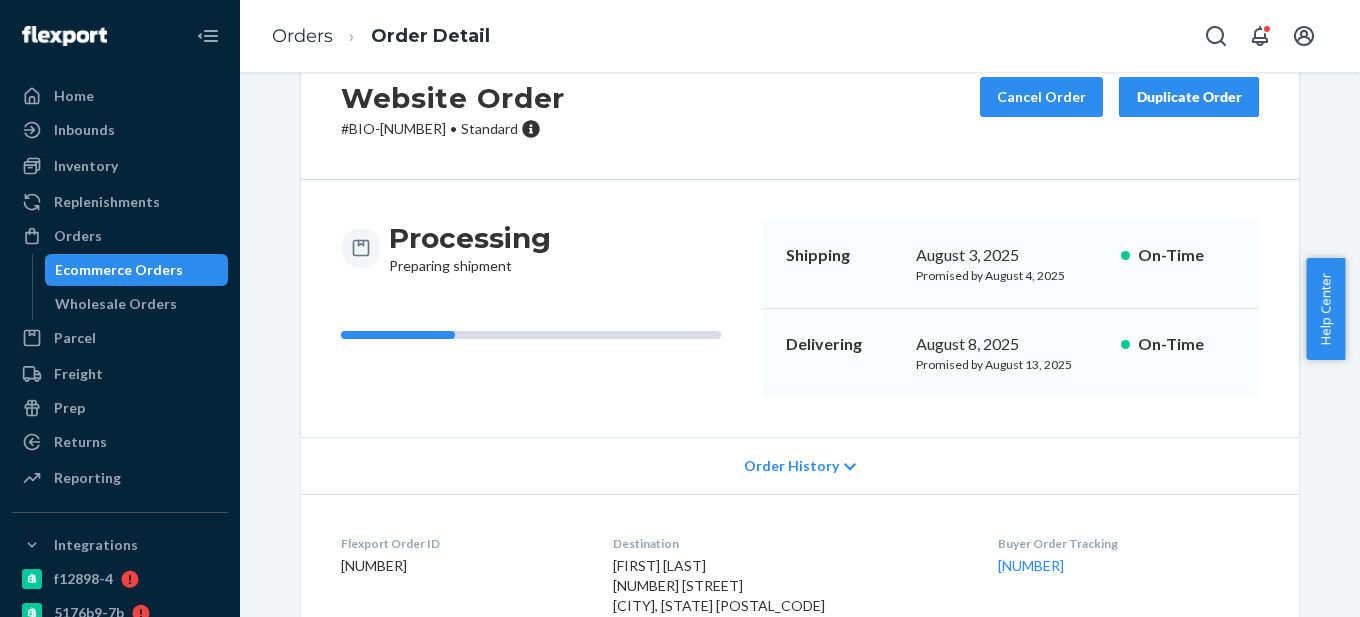 scroll, scrollTop: 0, scrollLeft: 0, axis: both 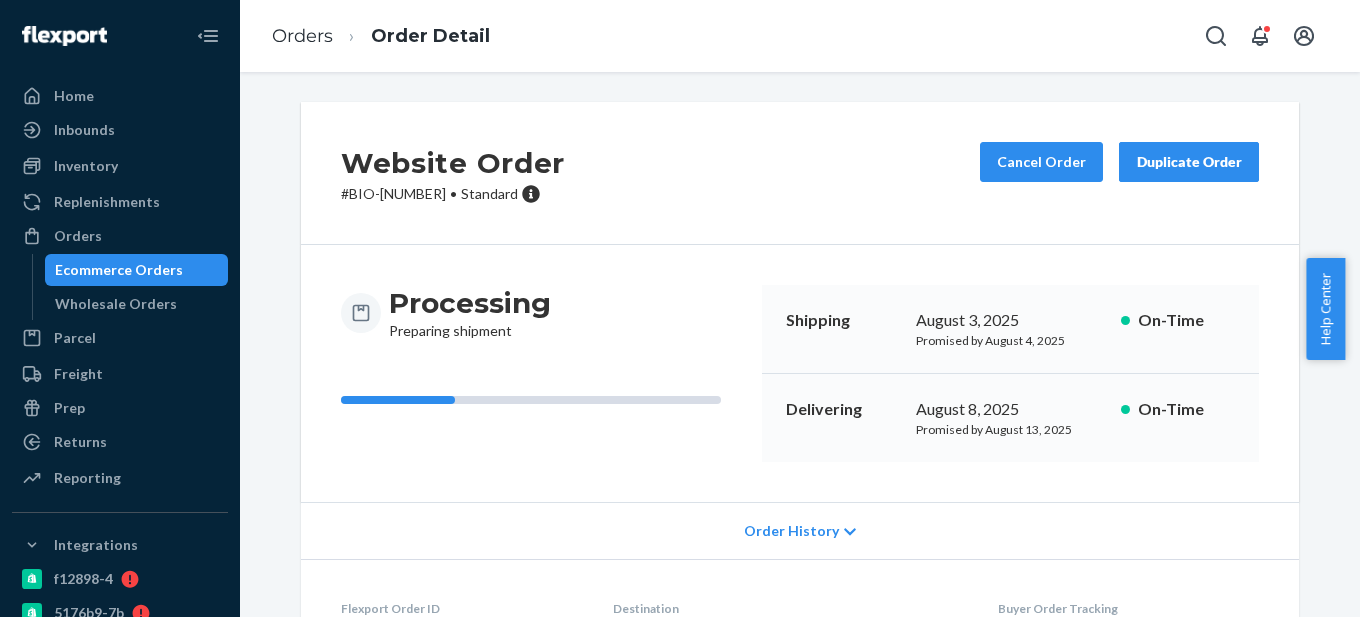 click on "Ecommerce Orders" at bounding box center [119, 270] 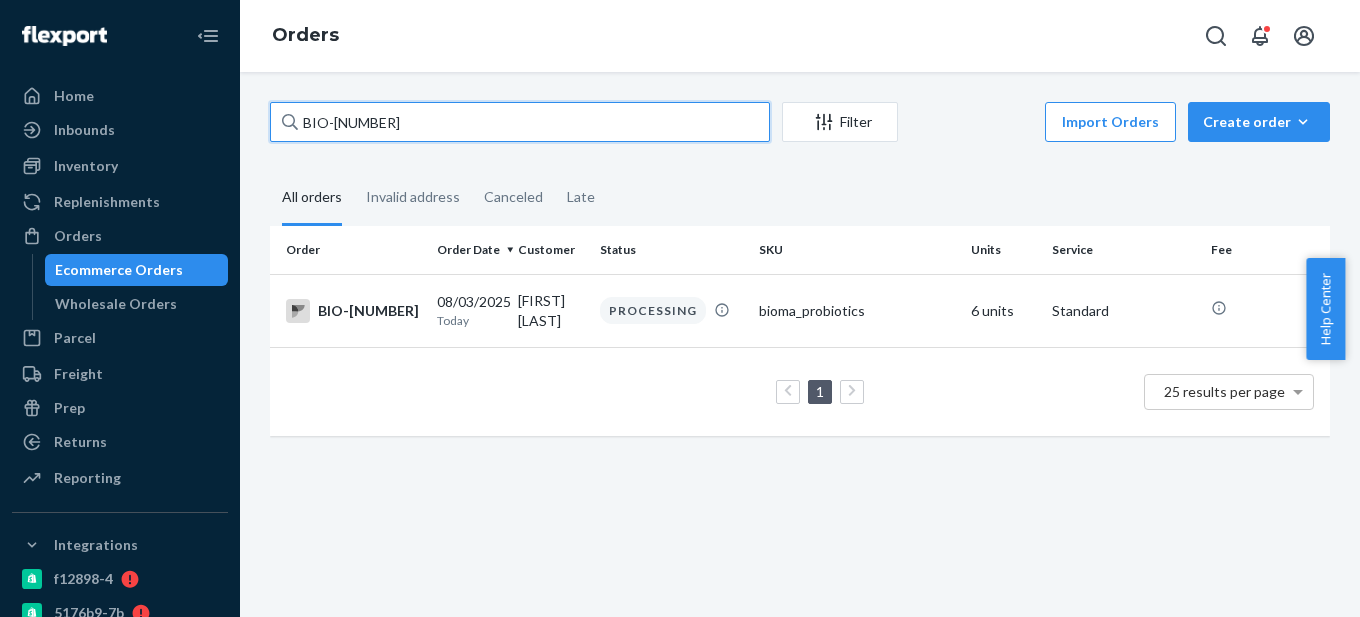 drag, startPoint x: 333, startPoint y: 124, endPoint x: 494, endPoint y: 113, distance: 161.37534 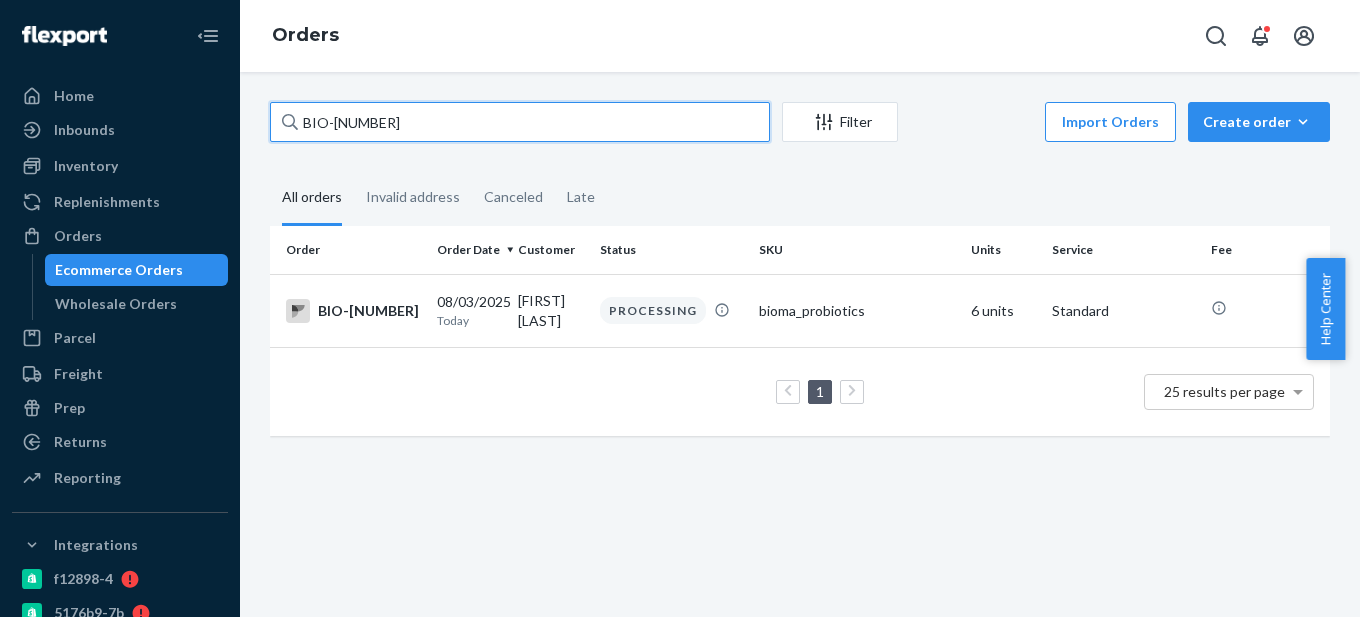 click on "BIO-[NUMBER]" at bounding box center (520, 122) 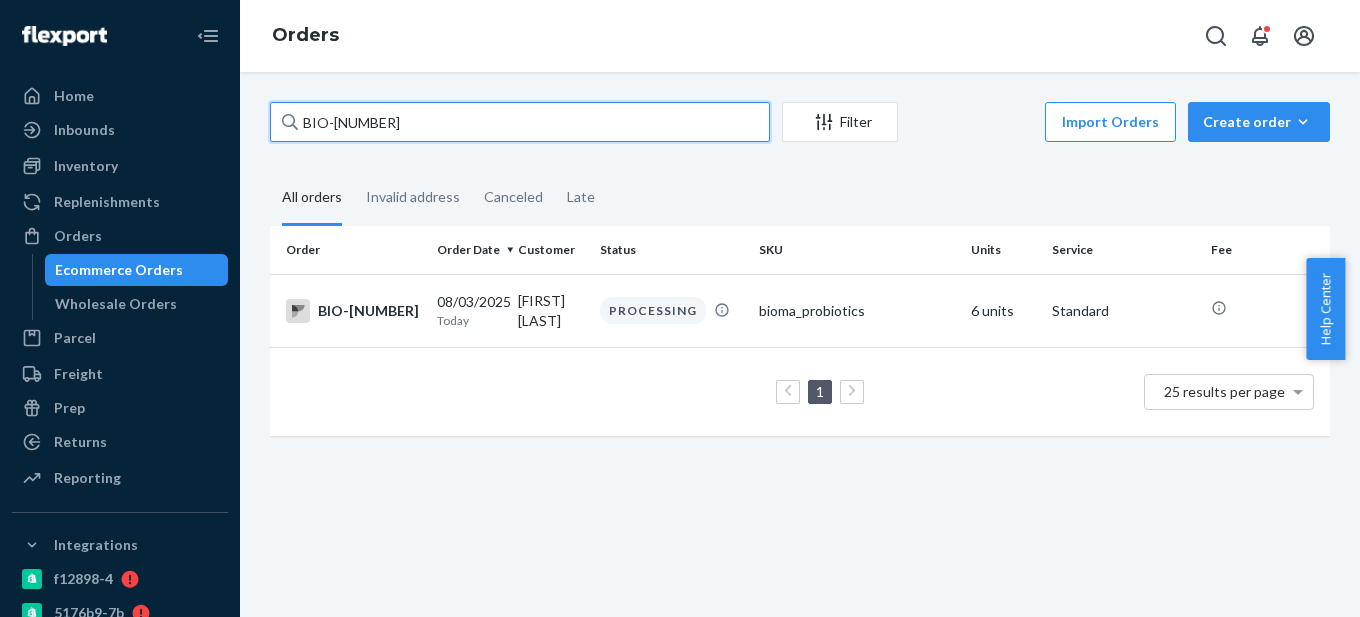 paste on "[NUMBER]" 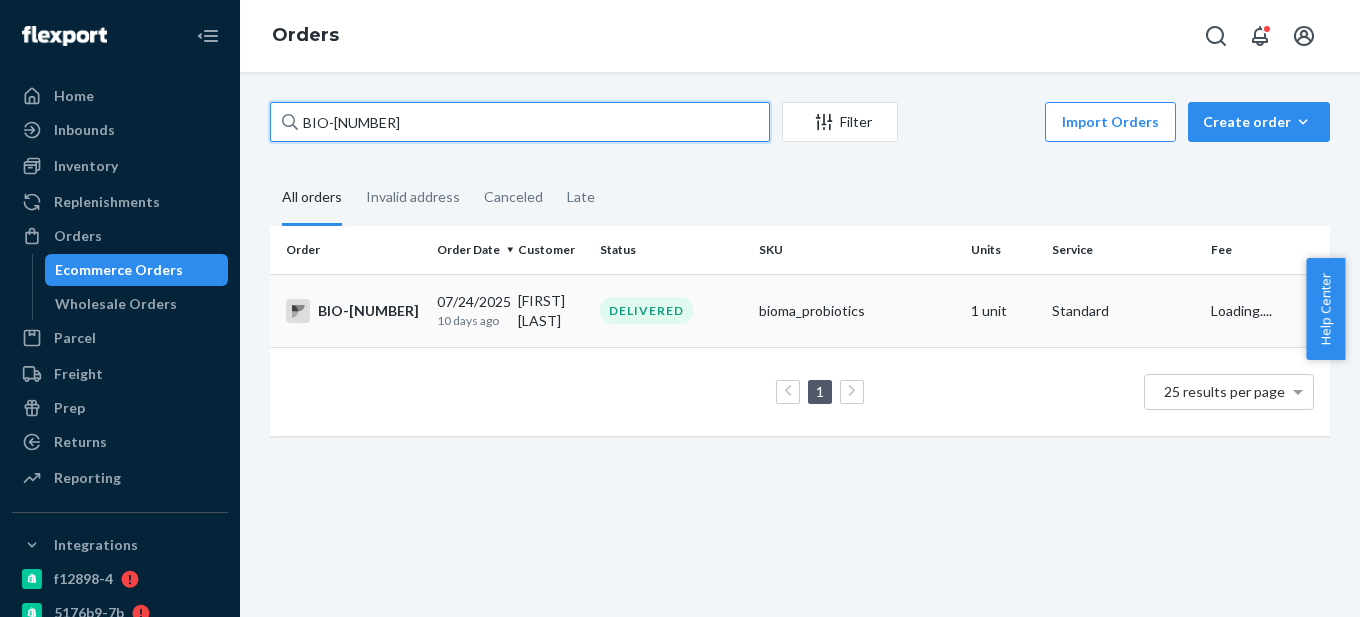 type on "BIO-[NUMBER]" 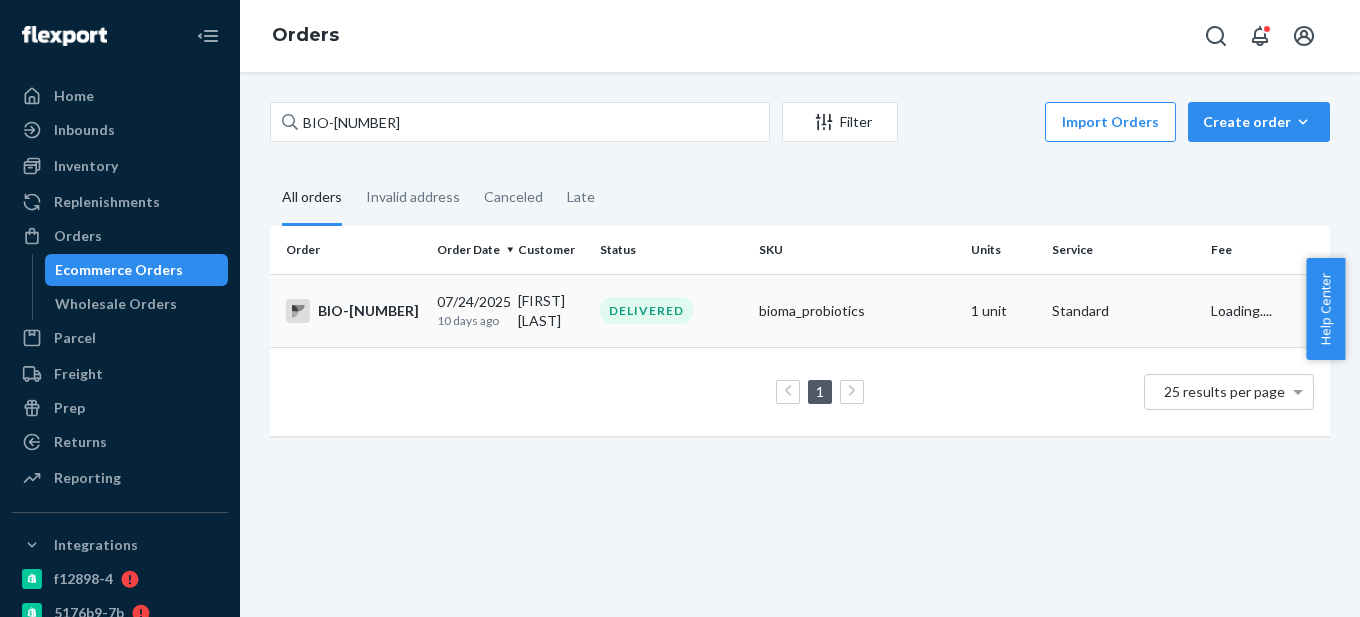click on "BIO-[NUMBER]" at bounding box center (353, 311) 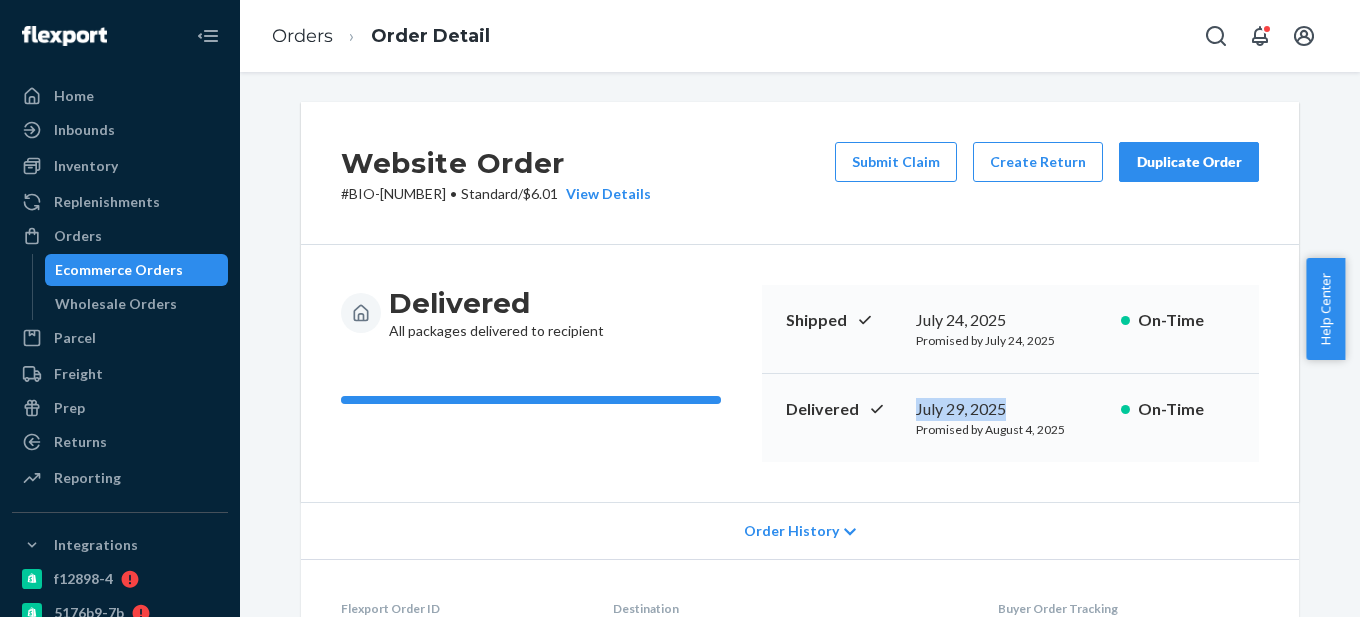drag, startPoint x: 908, startPoint y: 403, endPoint x: 1004, endPoint y: 402, distance: 96.00521 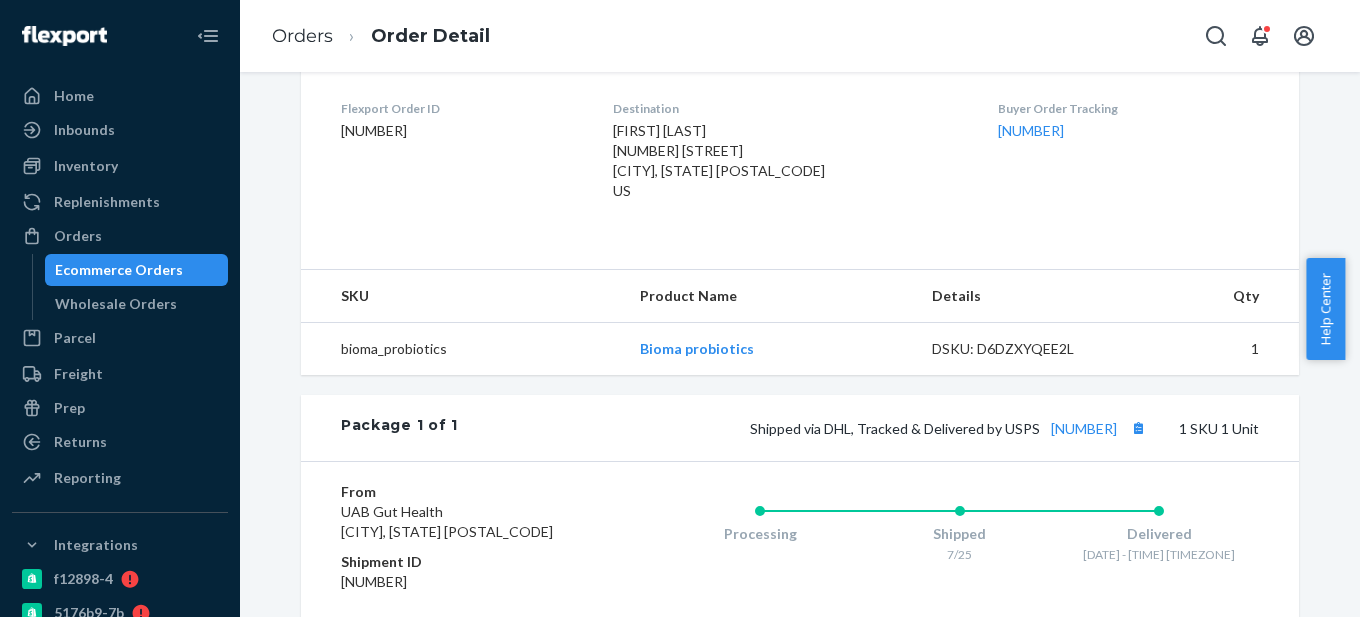 scroll, scrollTop: 600, scrollLeft: 0, axis: vertical 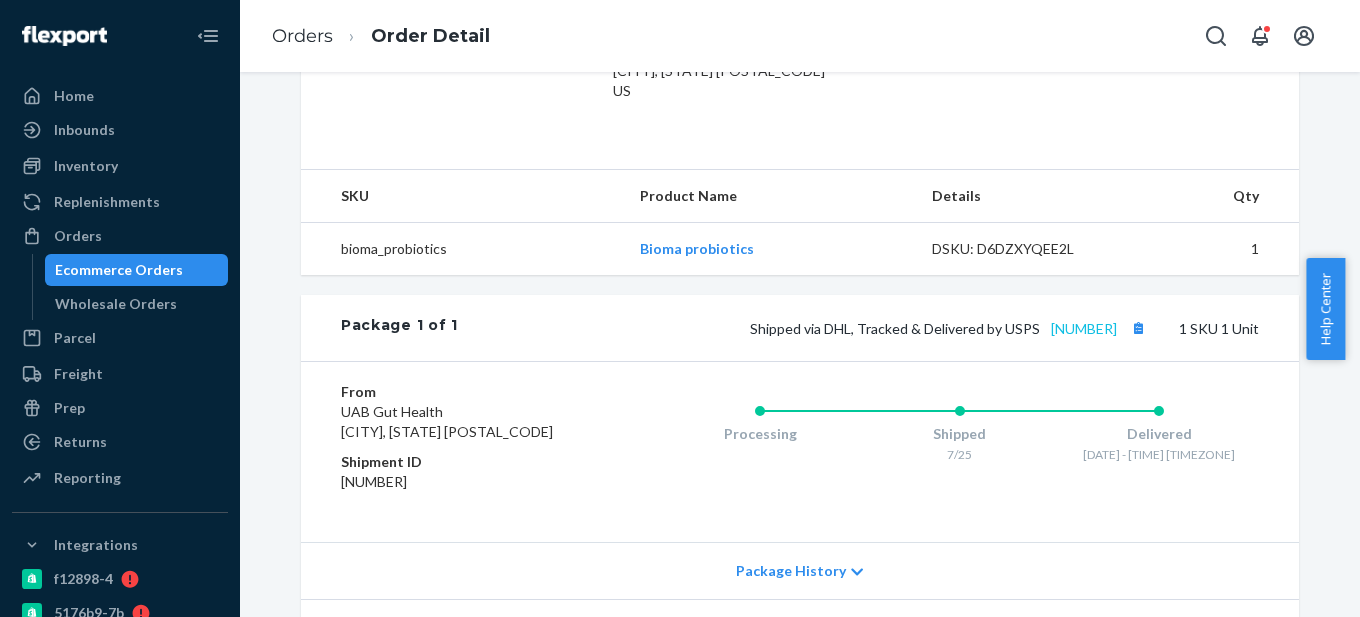 drag, startPoint x: 1116, startPoint y: 328, endPoint x: 936, endPoint y: 327, distance: 180.00278 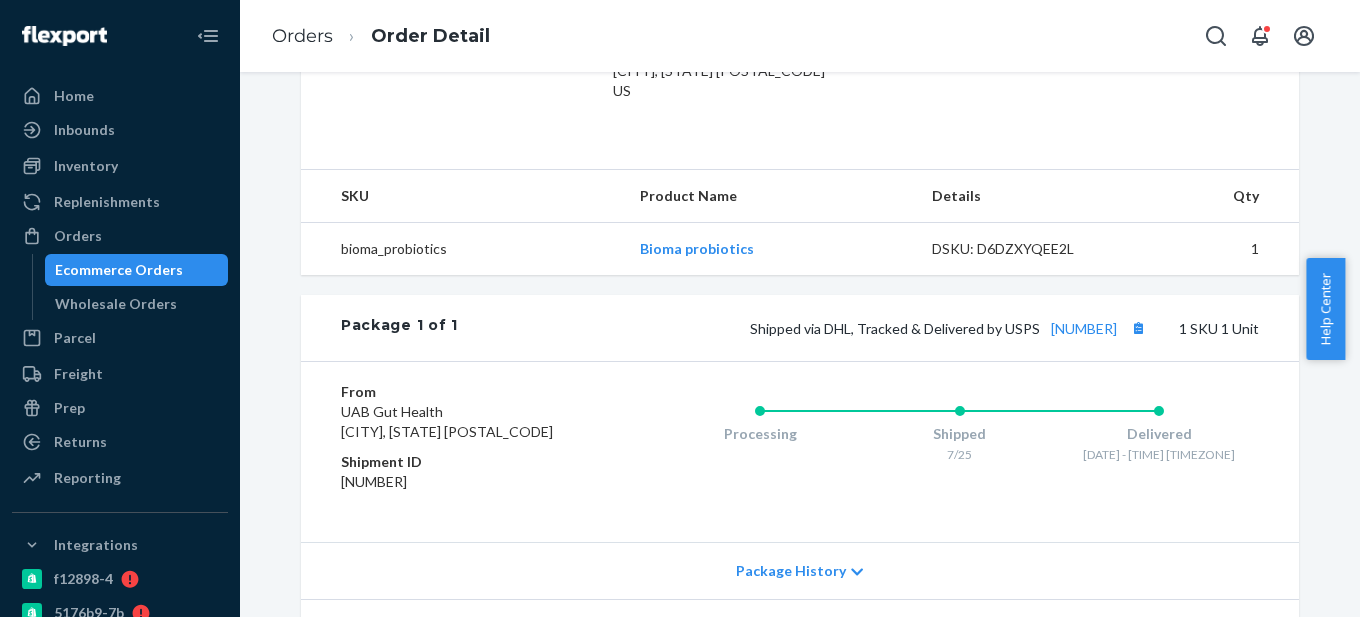 click on "Shipped via DHL, Tracked & Delivered by USPS [NUMBER] 1 SKU 1 Unit" at bounding box center (858, 328) 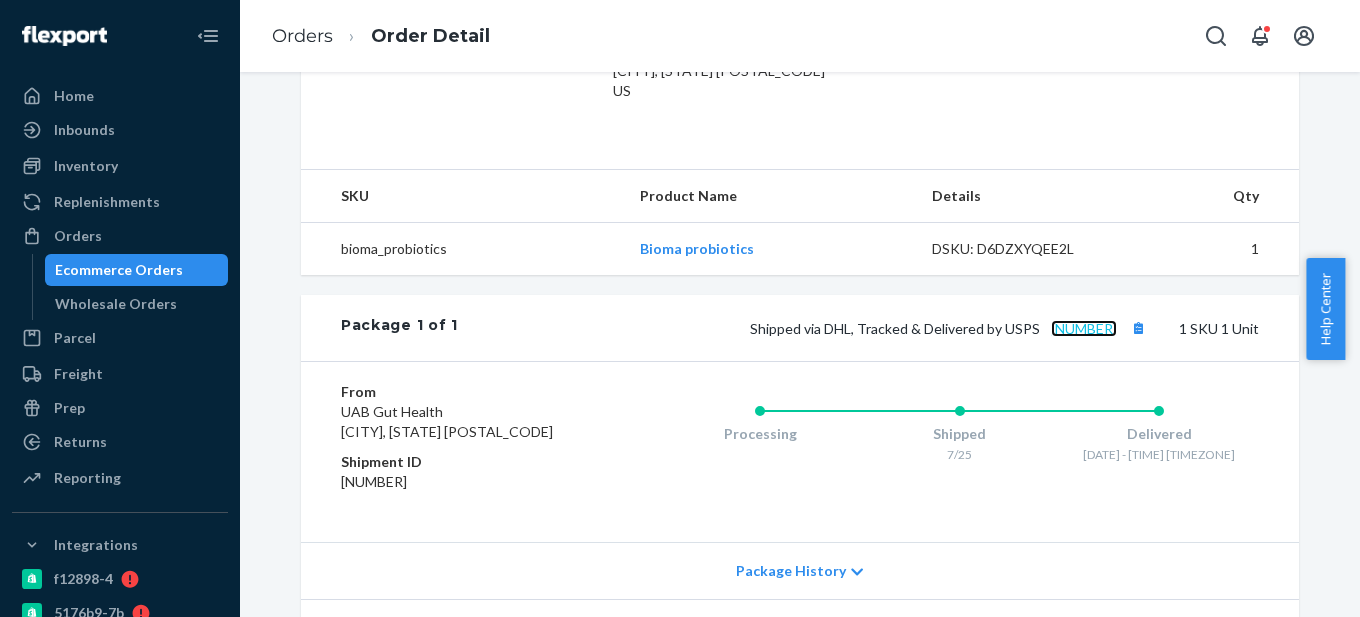 click on "[NUMBER]" at bounding box center (1084, 328) 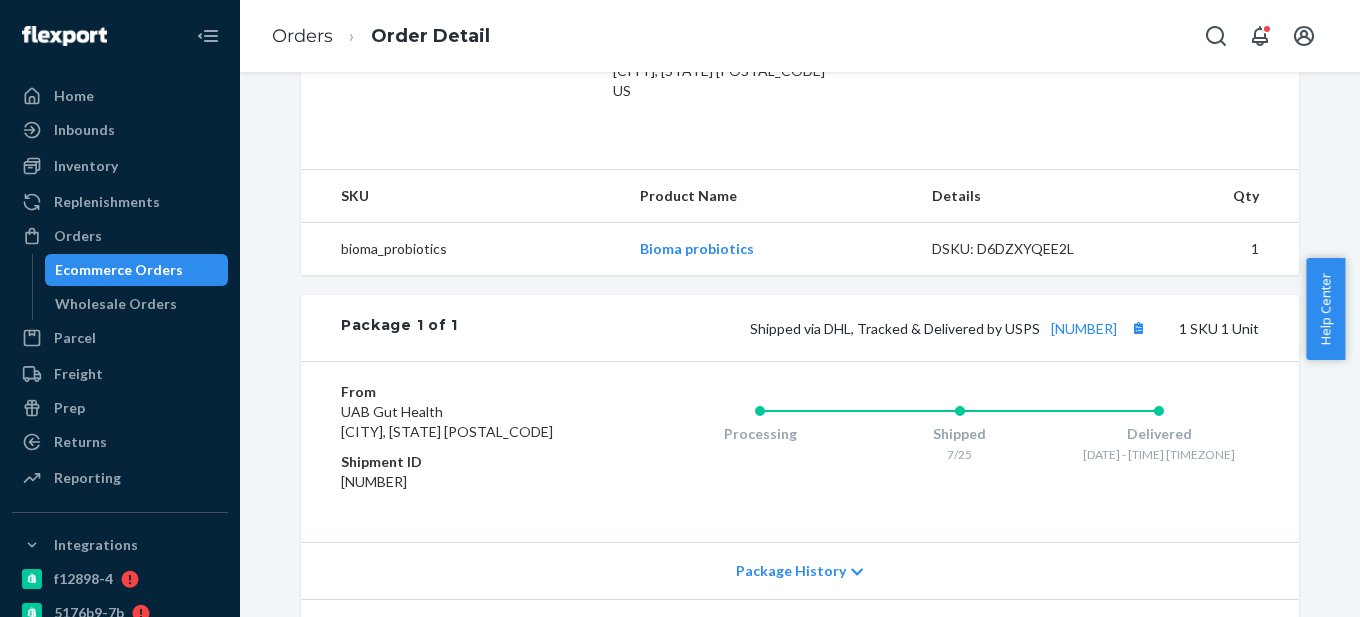click on "Ecommerce Orders" at bounding box center (119, 270) 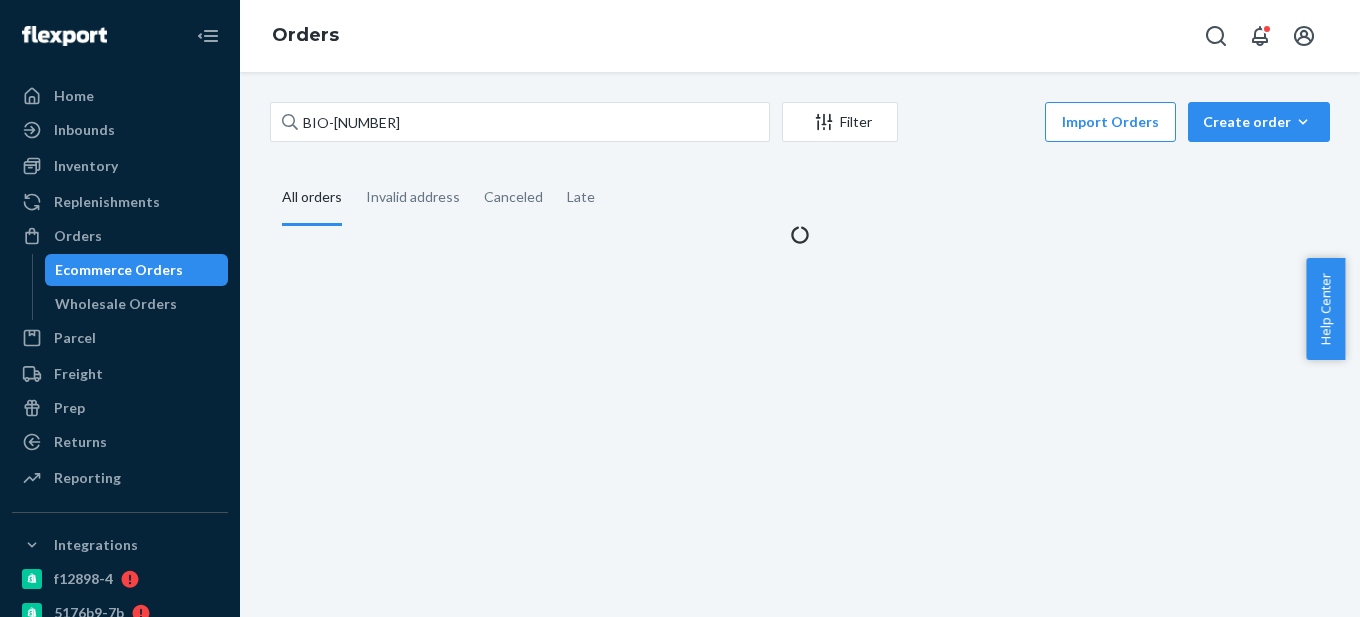 scroll, scrollTop: 0, scrollLeft: 0, axis: both 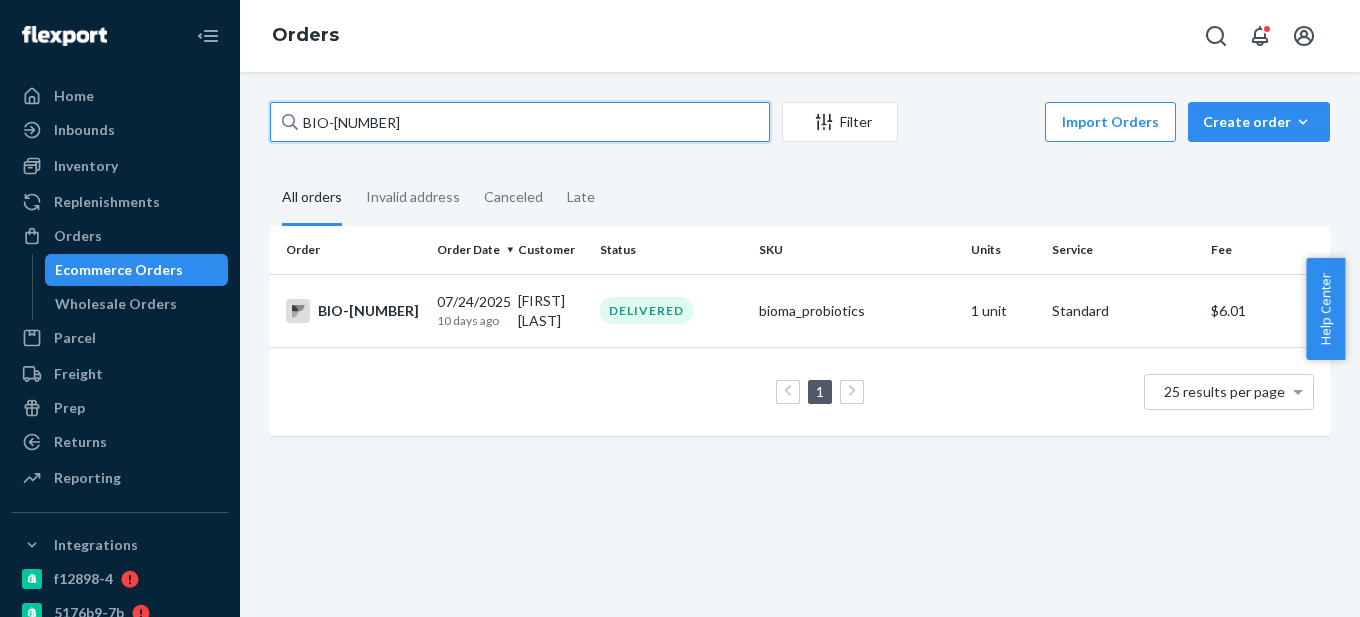drag, startPoint x: 333, startPoint y: 119, endPoint x: 496, endPoint y: 117, distance: 163.01227 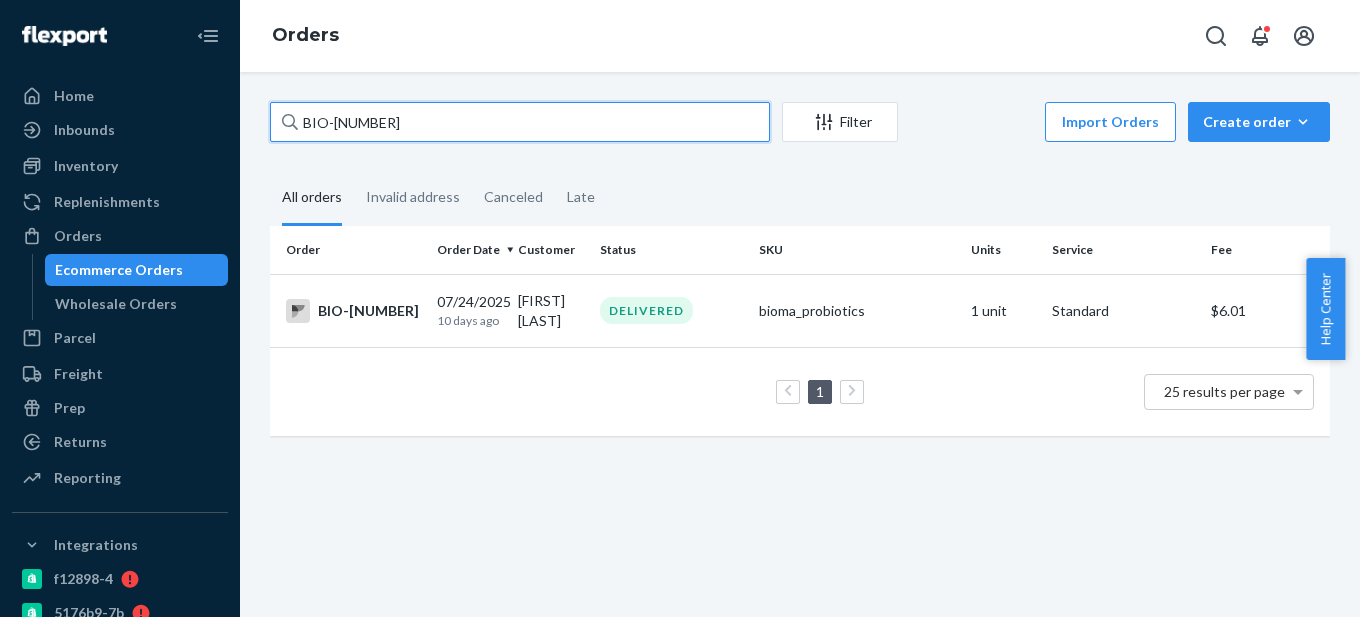 click on "BIO-[NUMBER]" at bounding box center [520, 122] 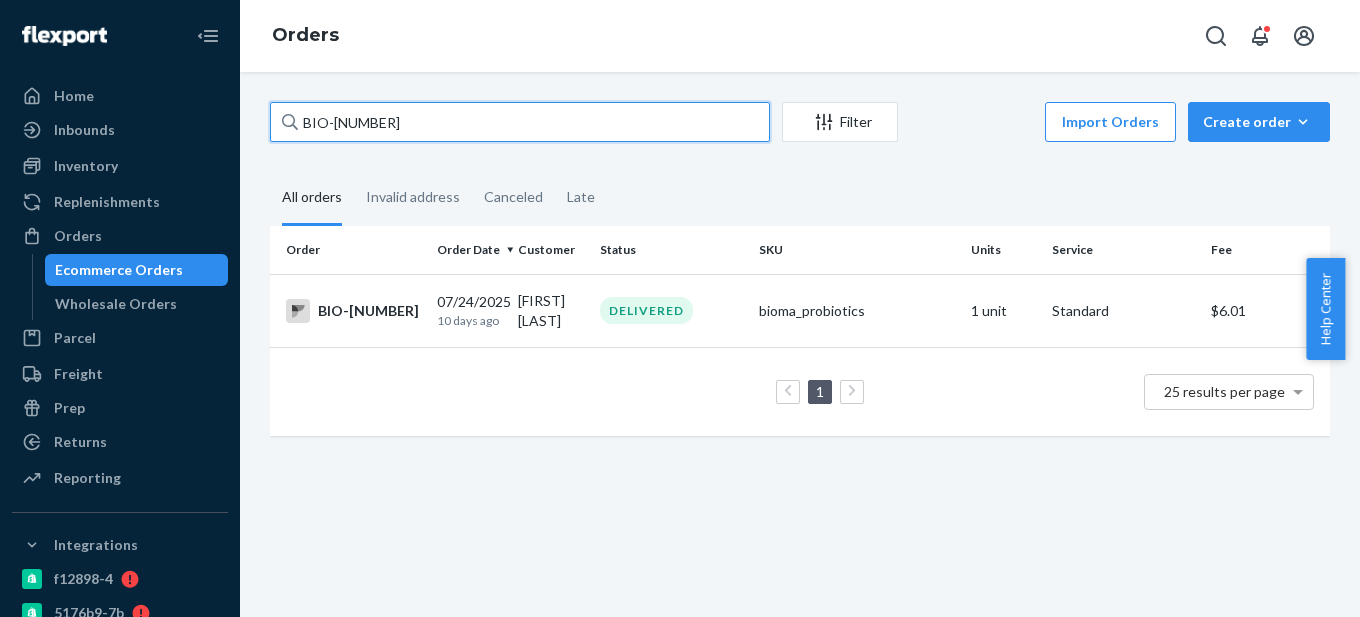 paste on "[NUMBER]" 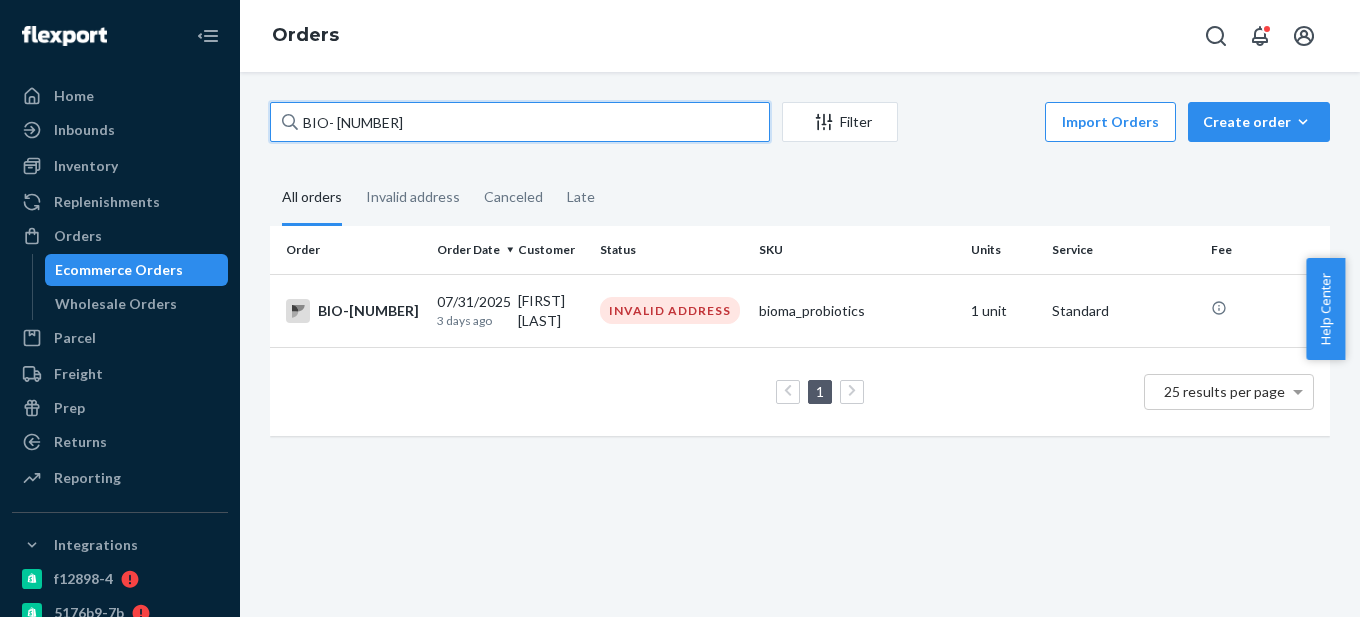 click on "BIO- [NUMBER]" at bounding box center (520, 122) 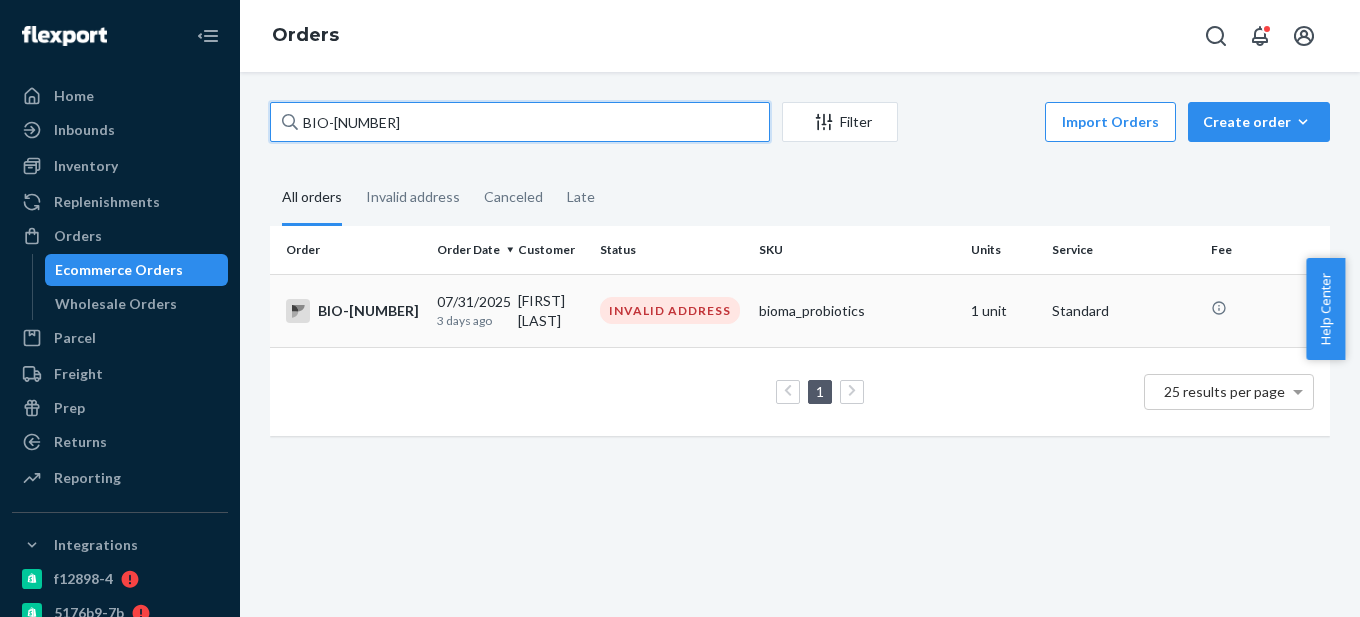 type on "BIO-[NUMBER]" 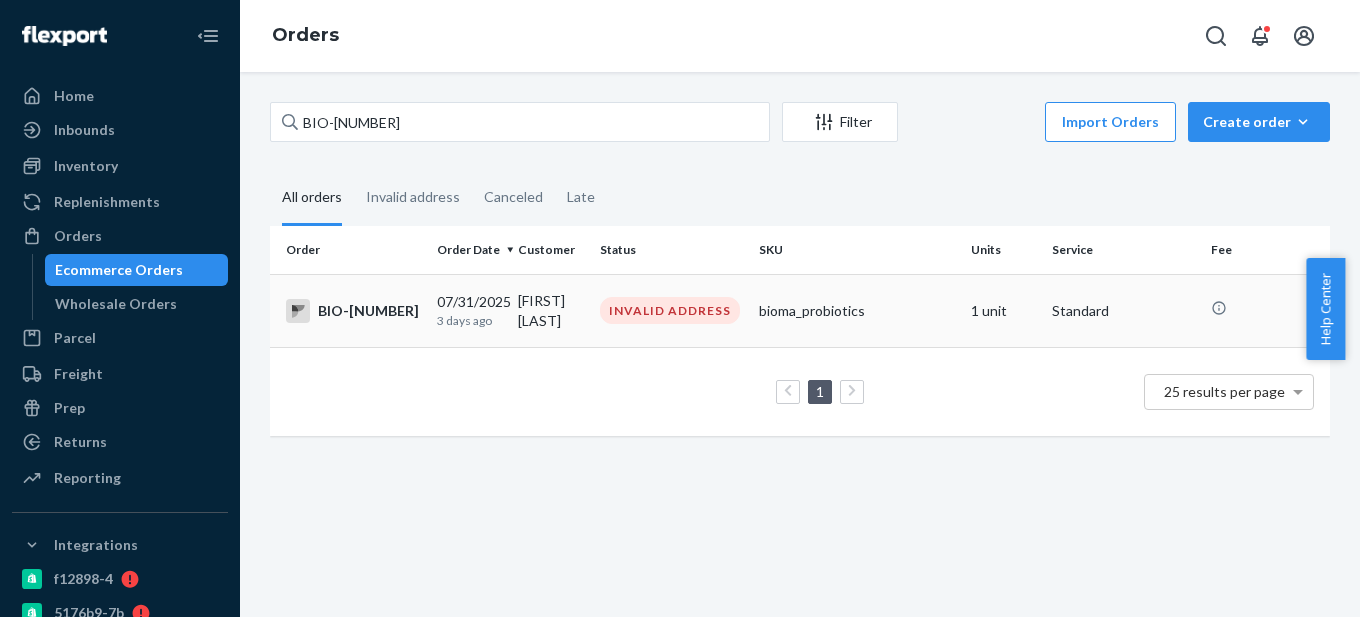 click on "BIO-[NUMBER]" at bounding box center (353, 311) 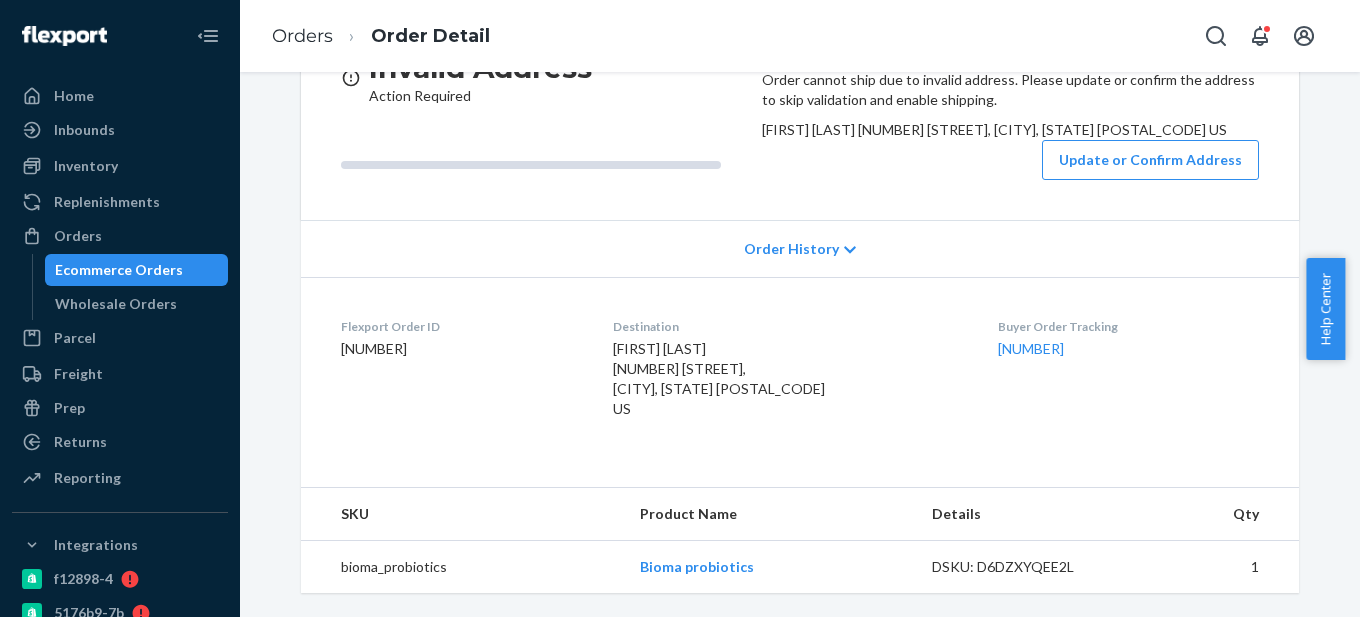scroll, scrollTop: 200, scrollLeft: 0, axis: vertical 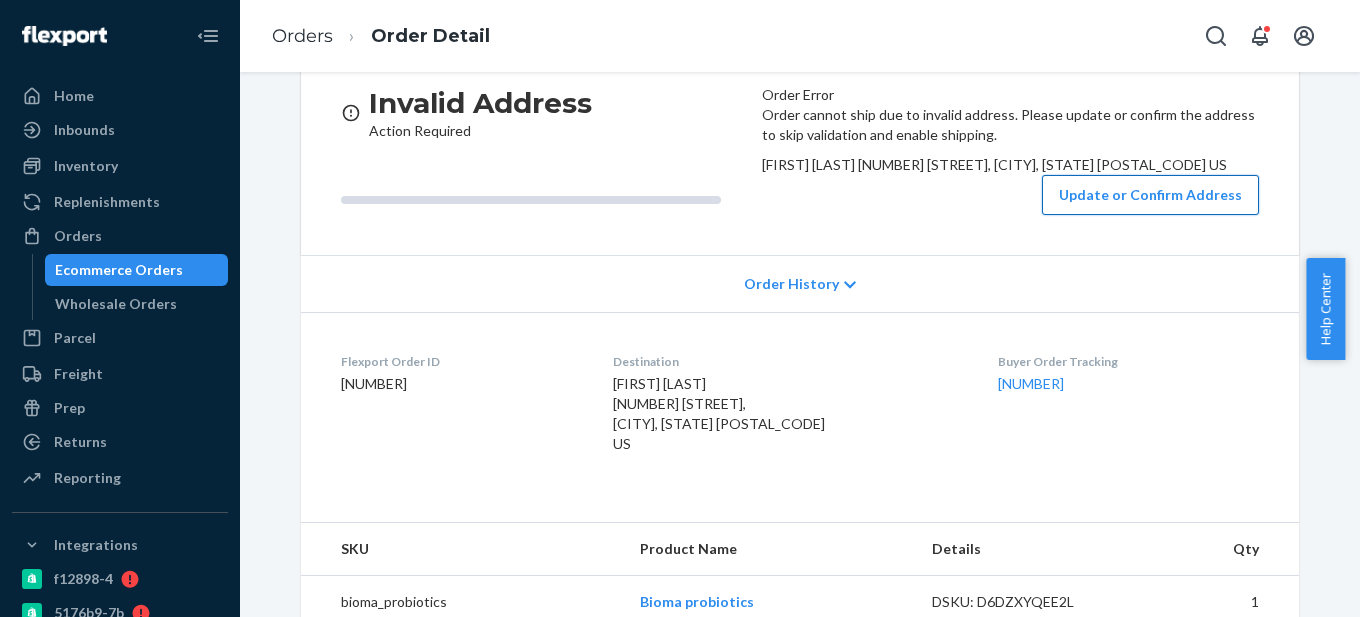 click on "Update or Confirm Address" at bounding box center [1150, 195] 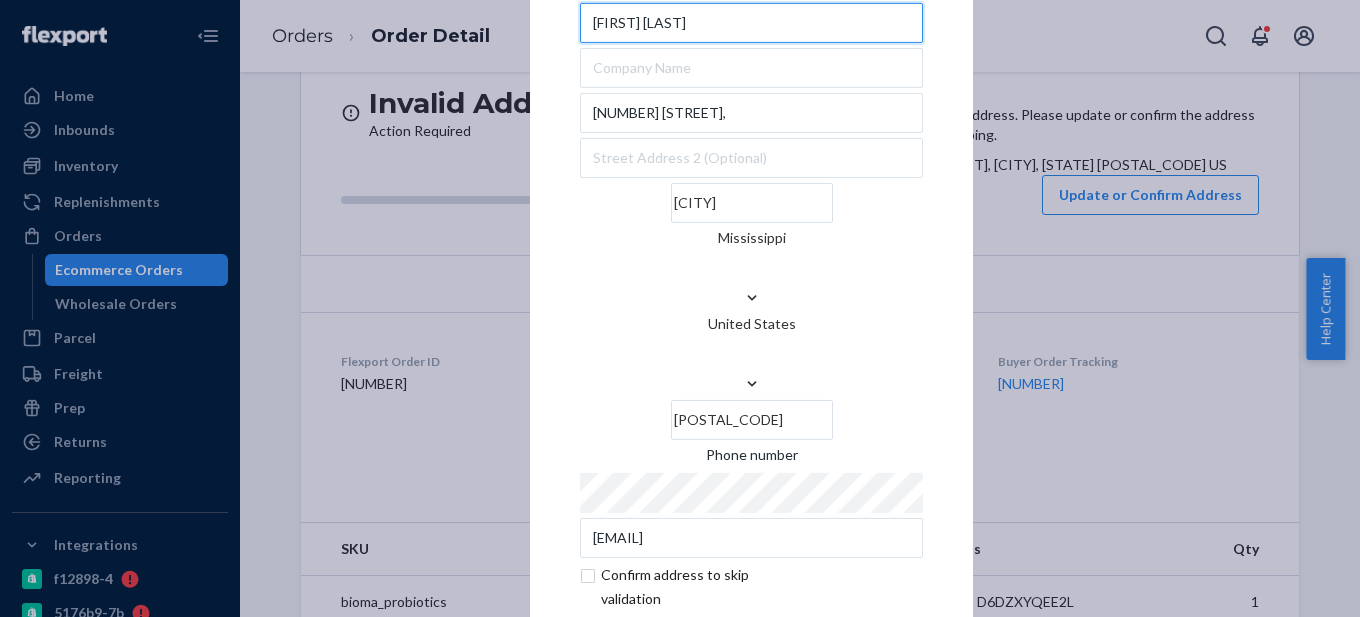 scroll, scrollTop: 70, scrollLeft: 0, axis: vertical 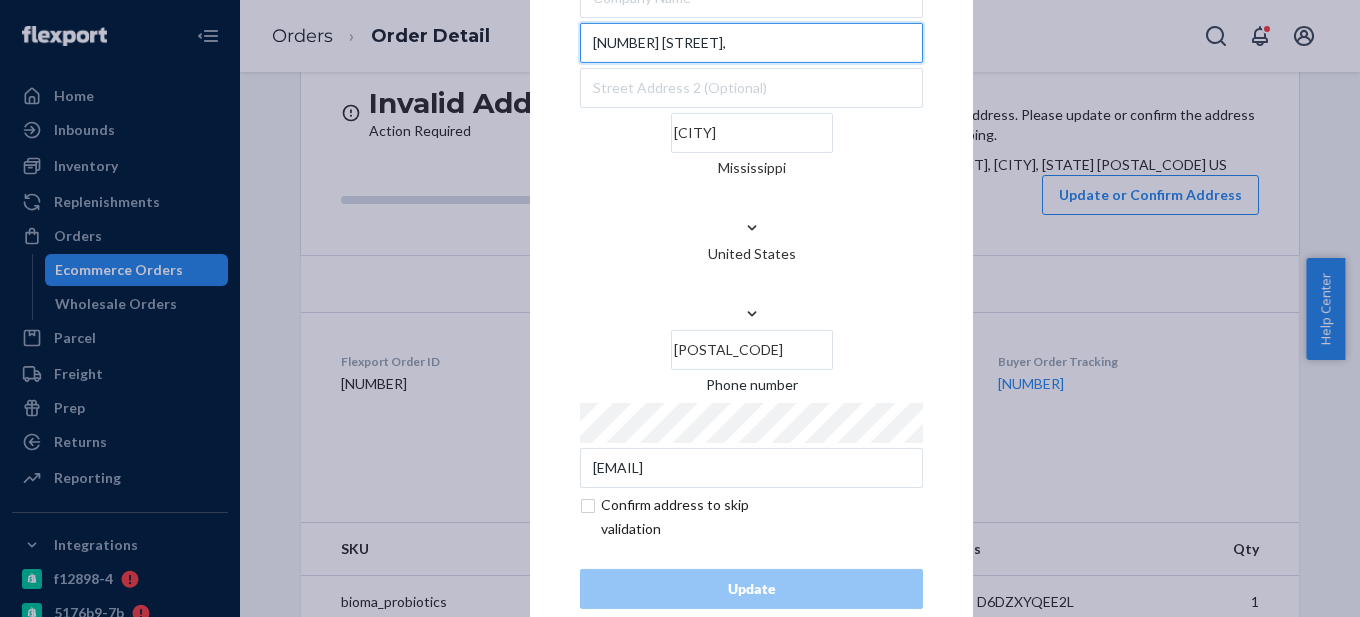 click on "[NUMBER] [STREET]," at bounding box center [751, 43] 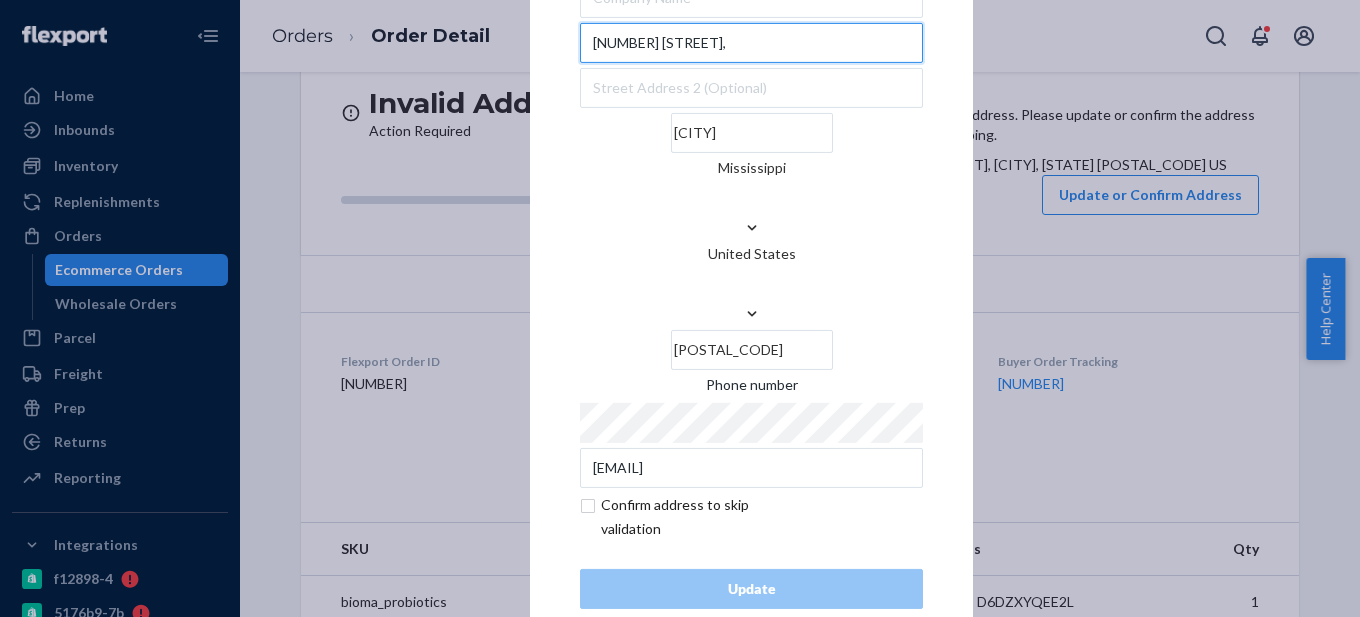 click on "[NUMBER] [STREET]," at bounding box center (751, 43) 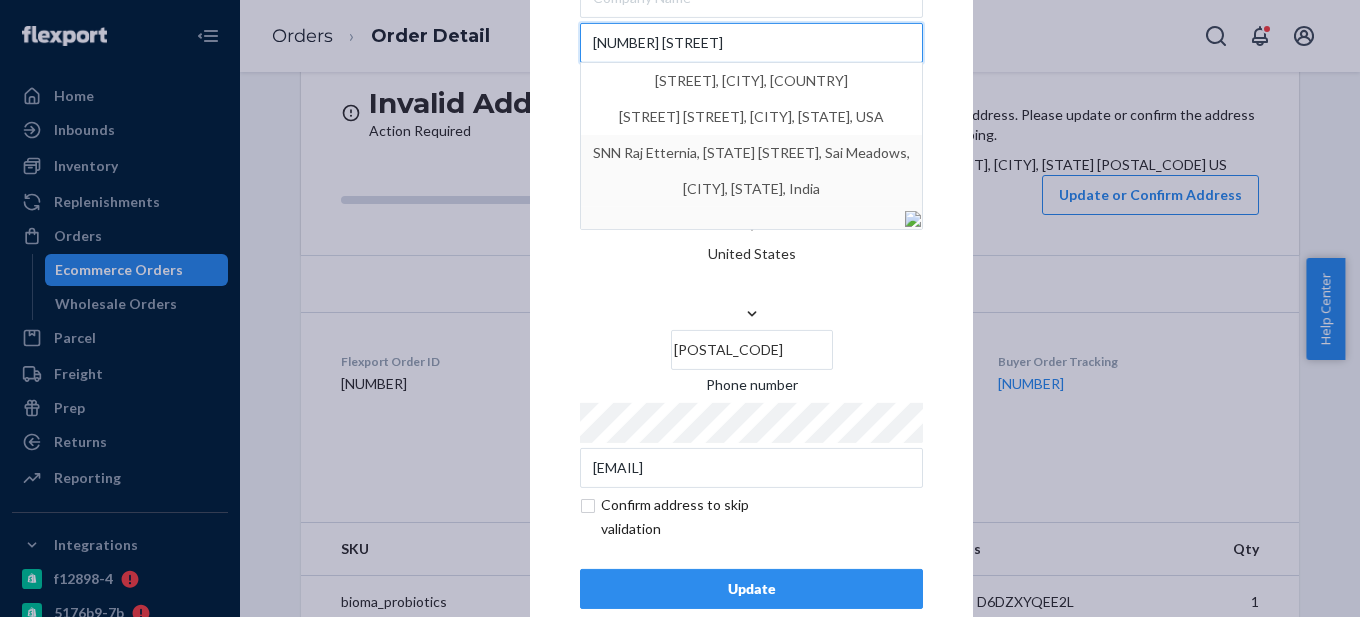 type on "[NUMBER] [STREET]" 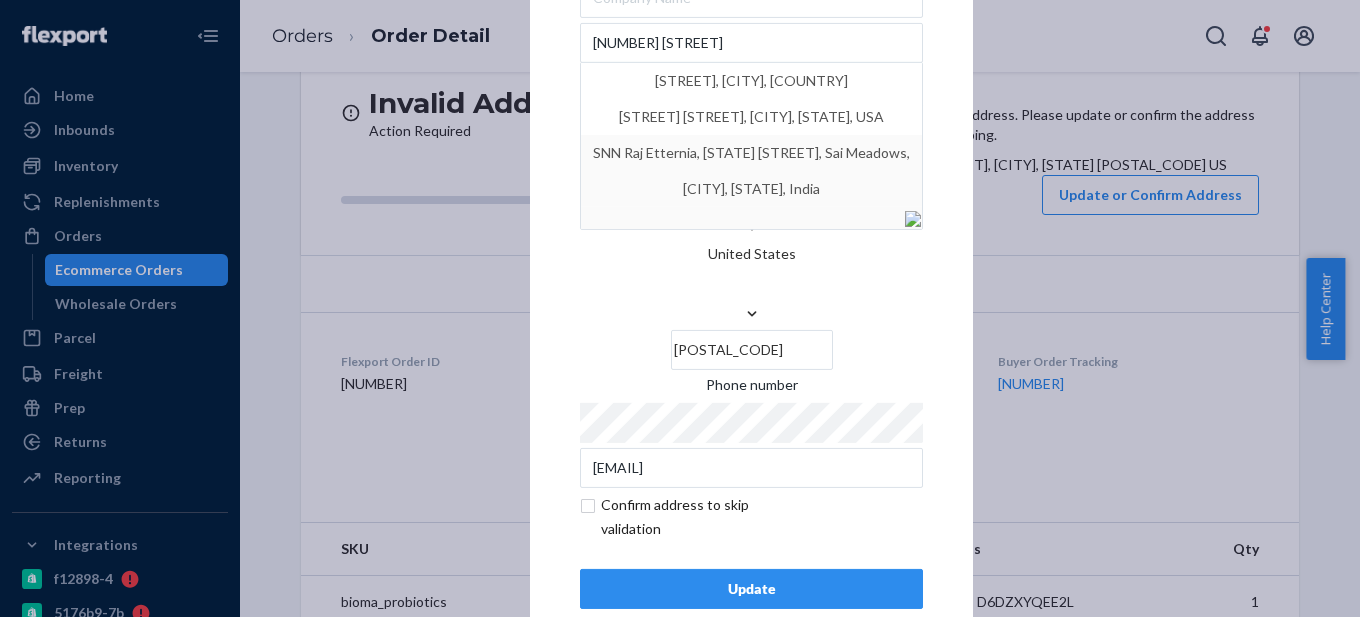 click on "× Update Address [FIRST] [LAST] [NUMBER] [STREET] [STREET], [CITY], [COUNTRY] [STREET] [STREET], [CITY], [STATE], USA SNN Raj Etternia, [STATE] [STREET], Sai Meadows, [CITY], [STATE], India [CITY] [STATE] [POSTAL_CODE] Phone number [EMAIL] Confirm address to skip validation Update" at bounding box center [751, 238] 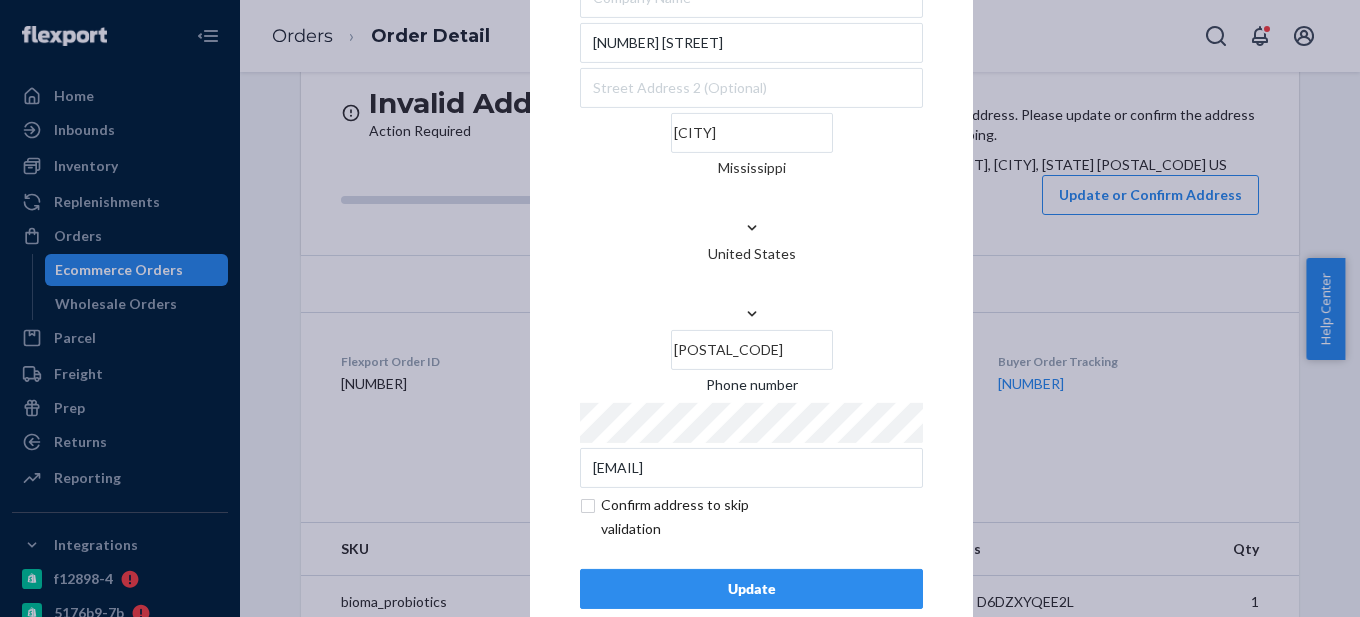 click at bounding box center [696, 517] 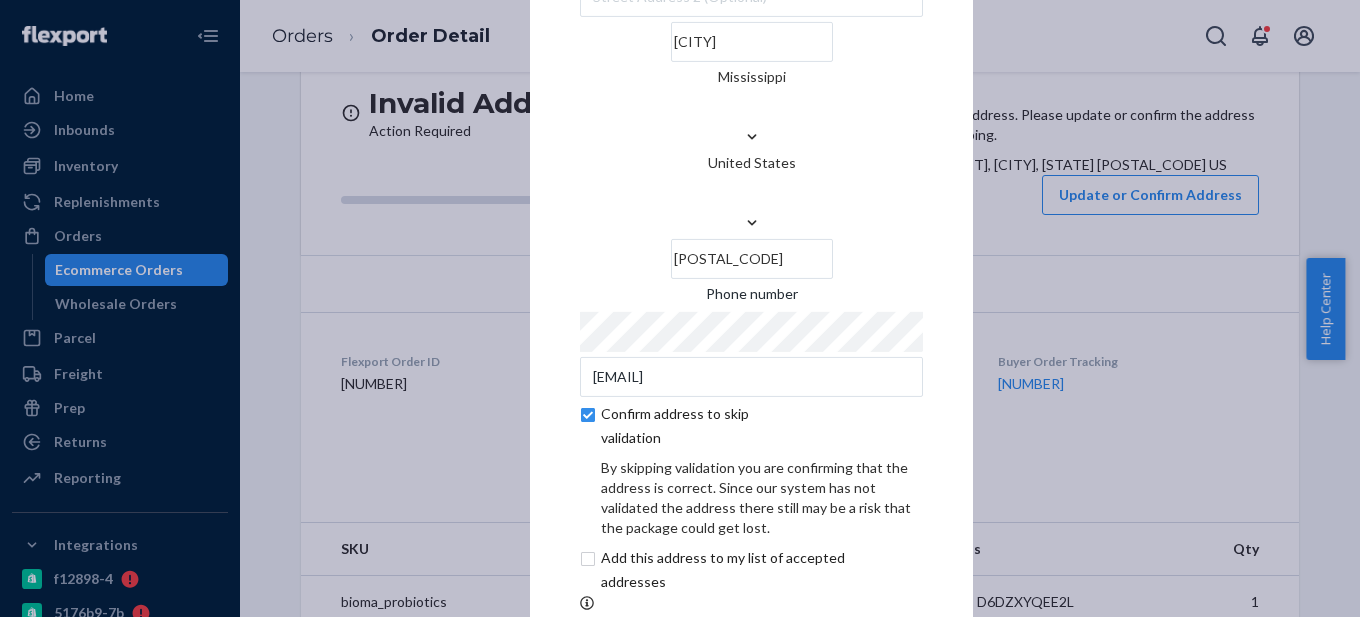 scroll, scrollTop: 0, scrollLeft: 0, axis: both 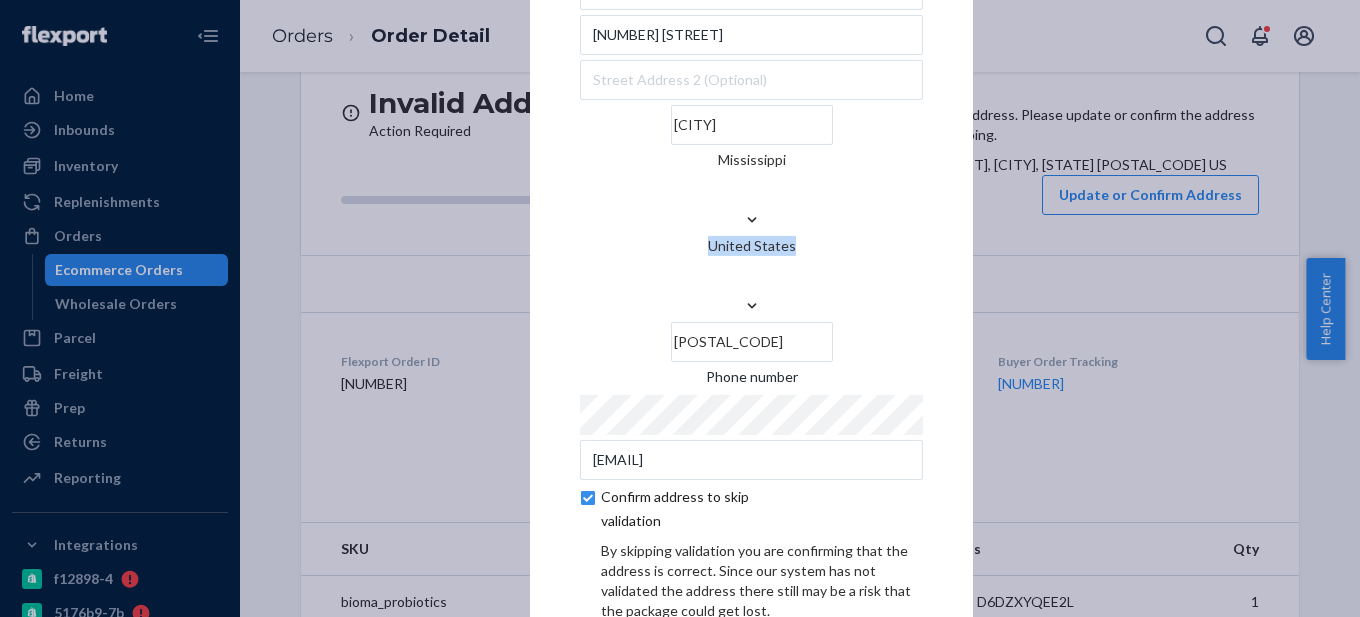 drag, startPoint x: 941, startPoint y: 188, endPoint x: 941, endPoint y: 286, distance: 98 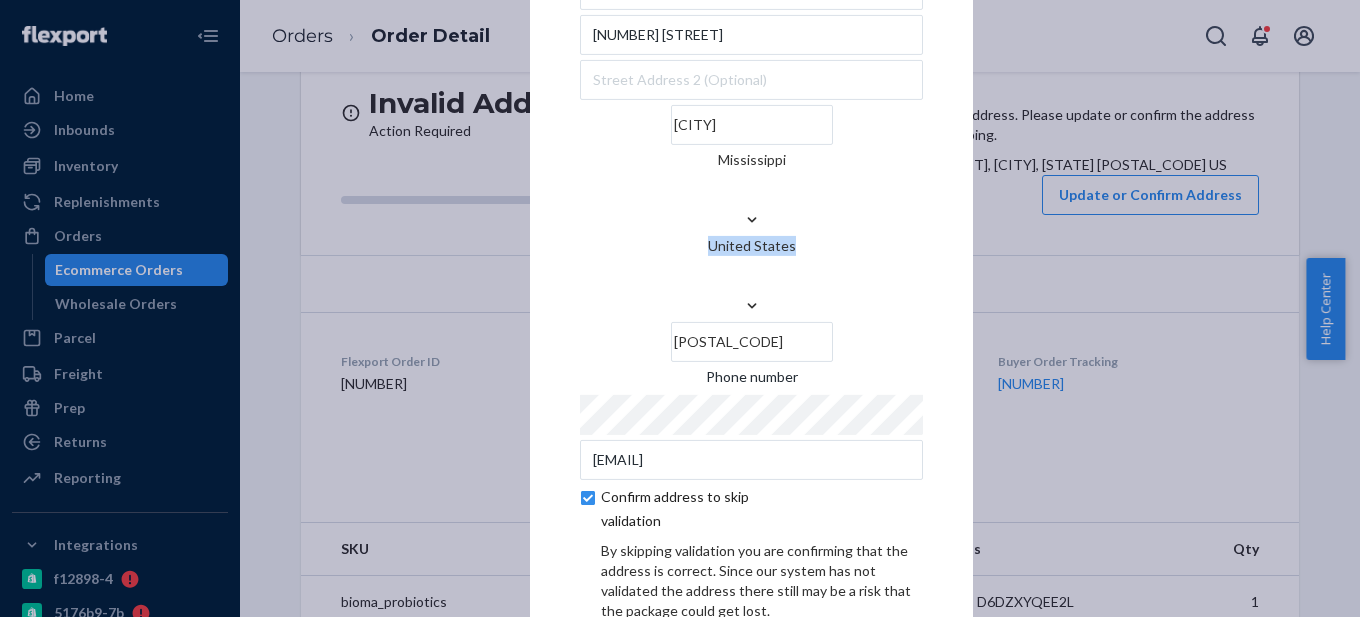 click on "× Update Address [FIRST] [LAST] [NUMBER] [STREET] [CITY] [STATE] United States [POSTAL_CODE] Phone number [EMAIL] Confirm address to skip validation By skipping validation you are confirming that the address is correct. Since our system has not validated the address there still may be a risk that the package could get lost. Add this address to my list of accepted addresses Update" at bounding box center [751, 308] 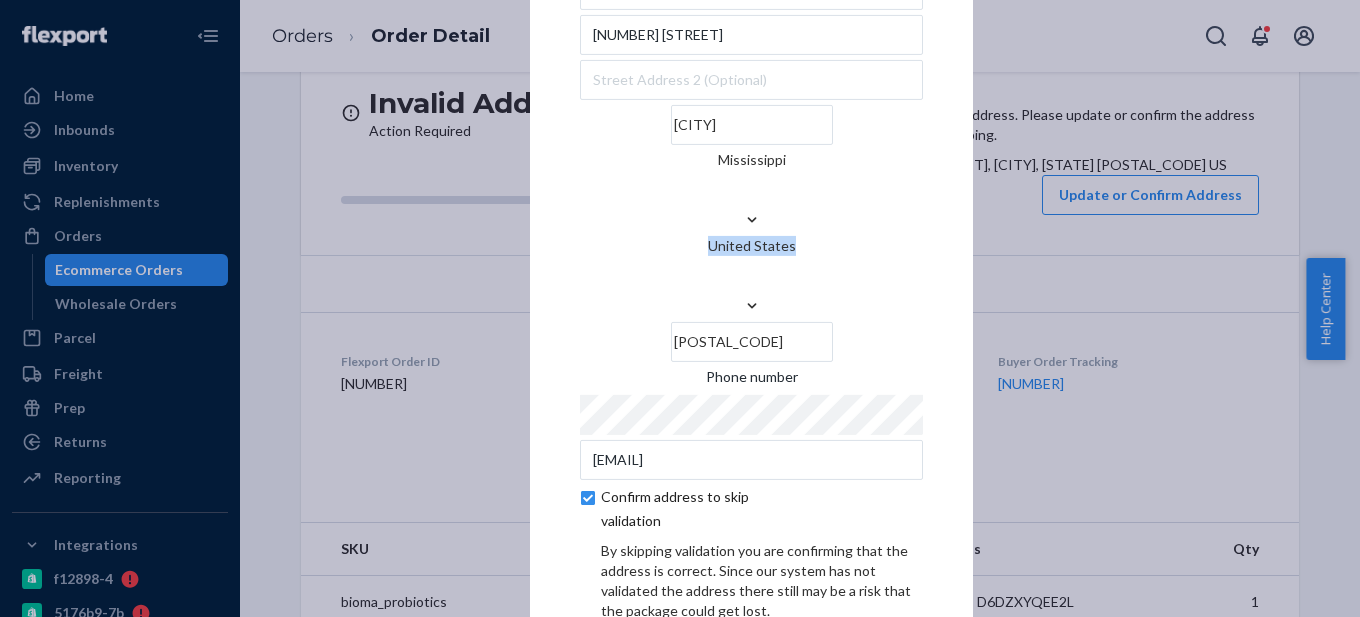 click on "× Update Address [FIRST] [LAST] [NUMBER] [STREET] [CITY] [STATE] United States [POSTAL_CODE] Phone number [EMAIL] Confirm address to skip validation By skipping validation you are confirming that the address is correct. Since our system has not validated the address there still may be a risk that the package could get lost. Add this address to my list of accepted addresses Update" at bounding box center [751, 308] 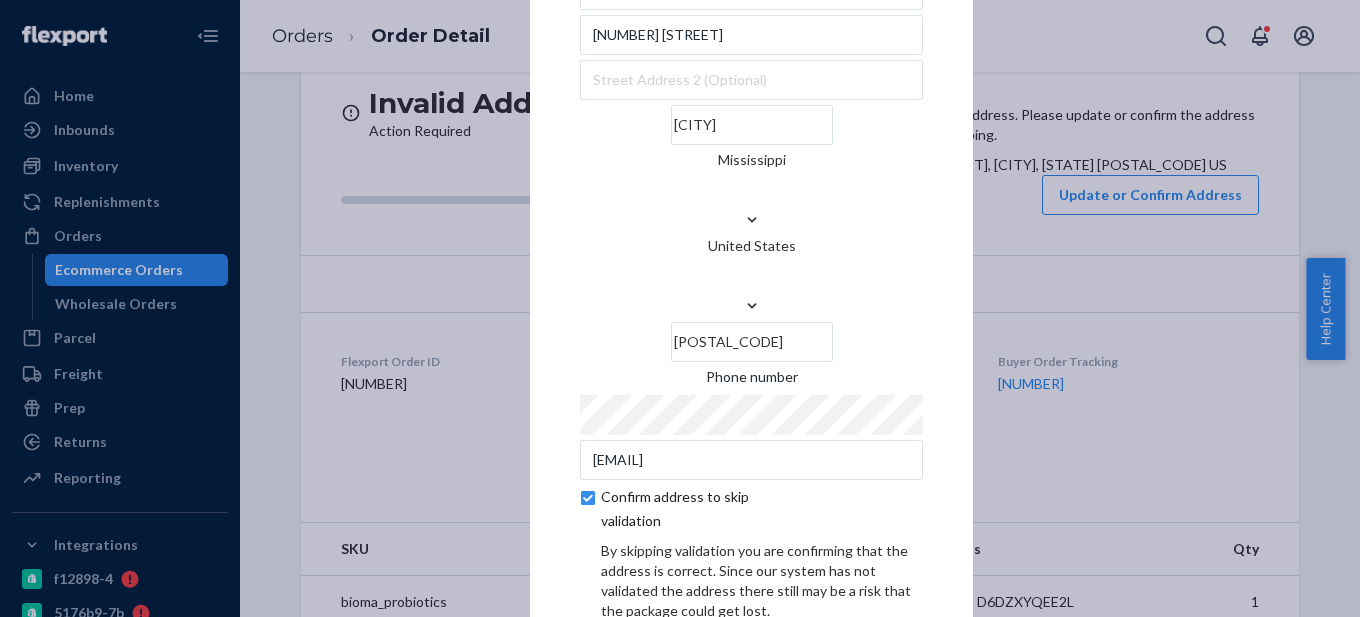 scroll, scrollTop: 154, scrollLeft: 0, axis: vertical 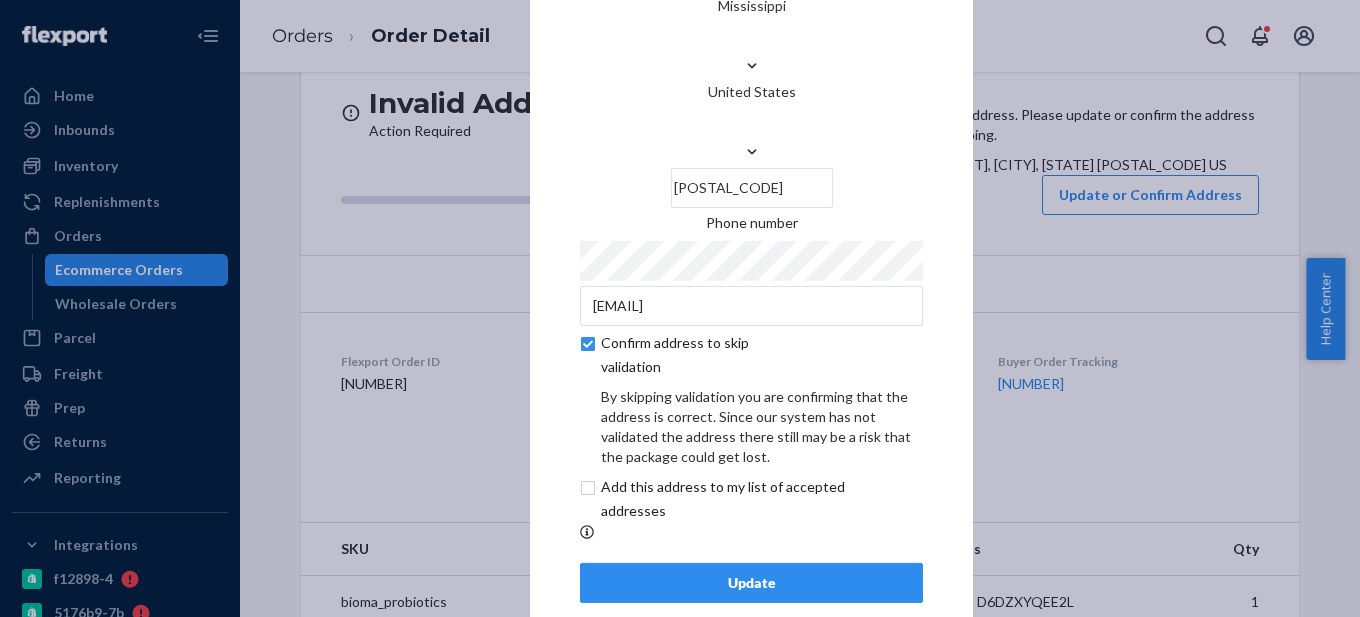 click on "Update" at bounding box center [751, 583] 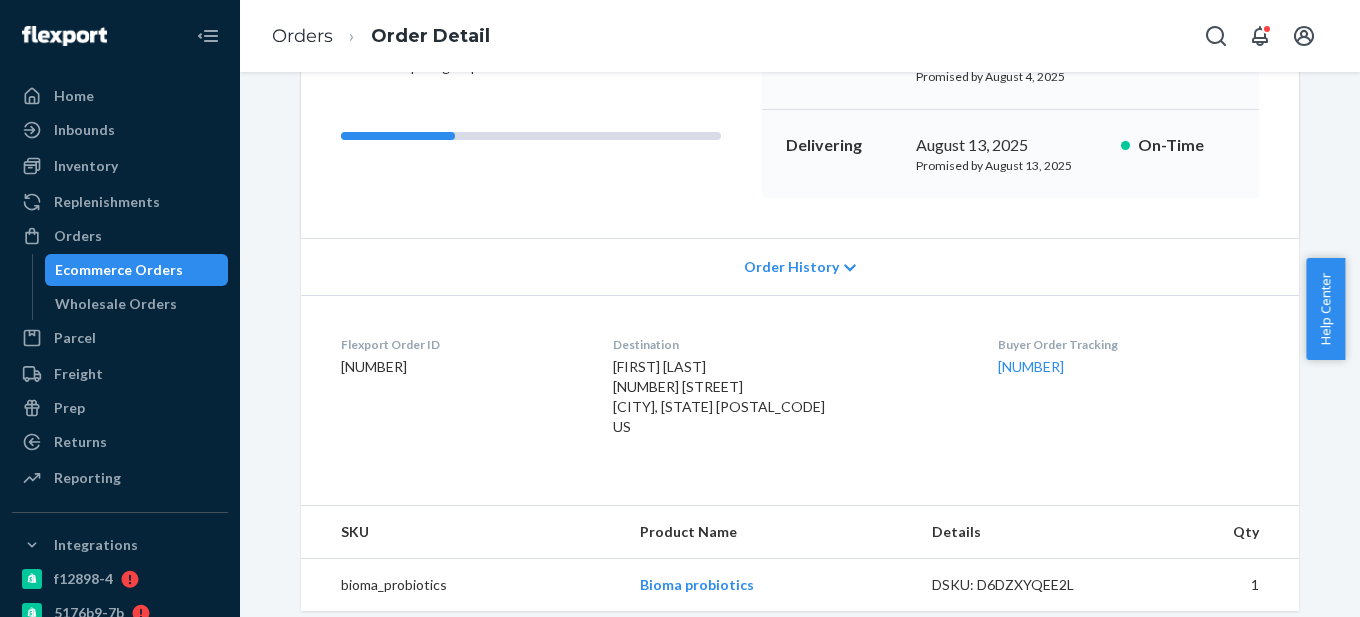 scroll, scrollTop: 282, scrollLeft: 0, axis: vertical 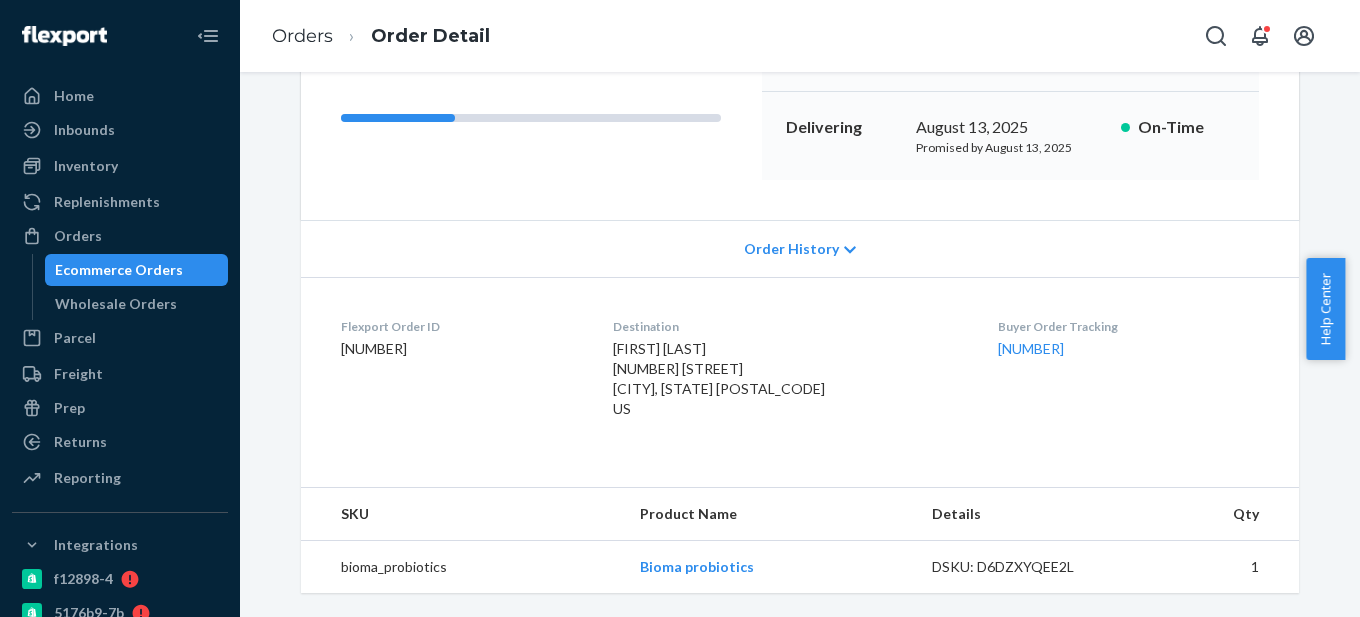 click on "[FIRST] [LAST]
[NUMBER] [STREET]
[CITY], [STATE] [POSTAL_CODE]
US" at bounding box center [719, 378] 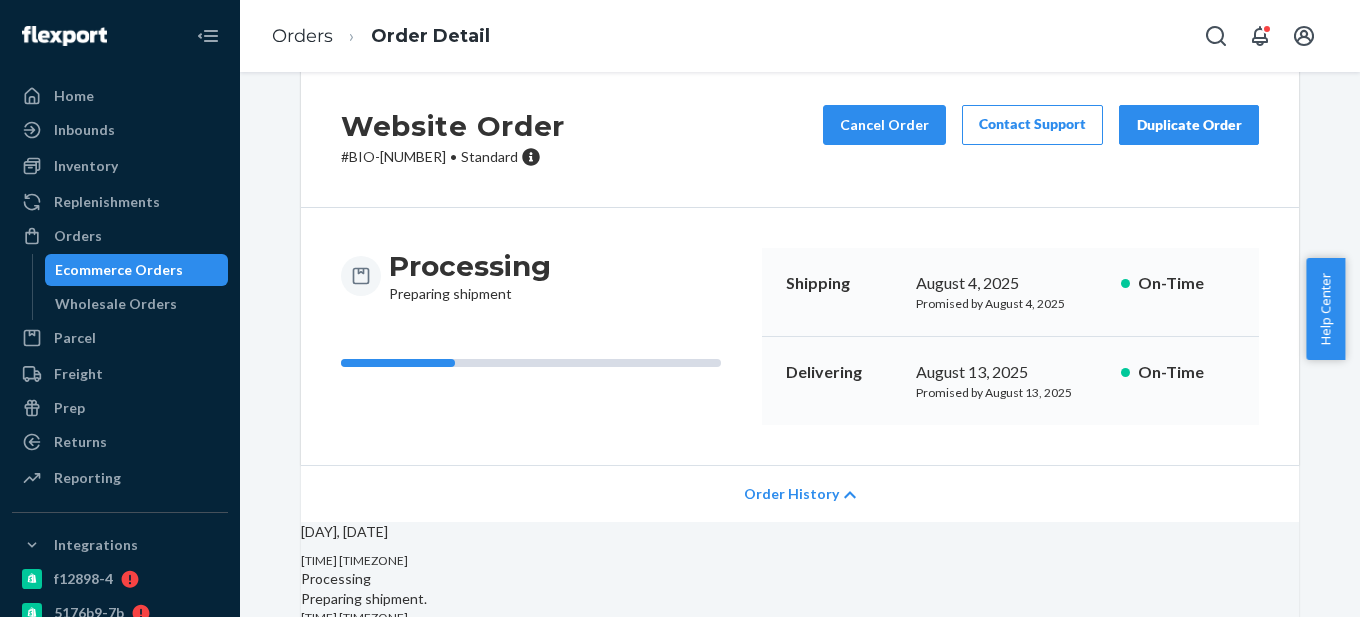 scroll, scrollTop: 337, scrollLeft: 0, axis: vertical 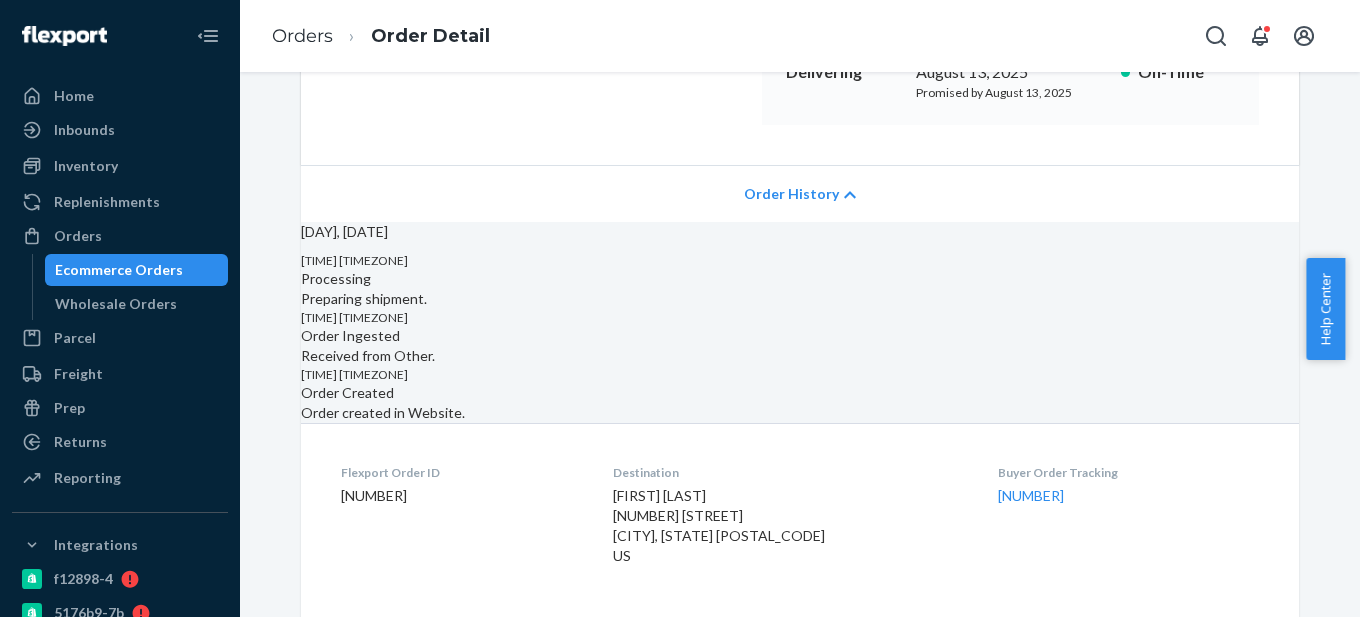 click on "Order History" at bounding box center (800, 193) 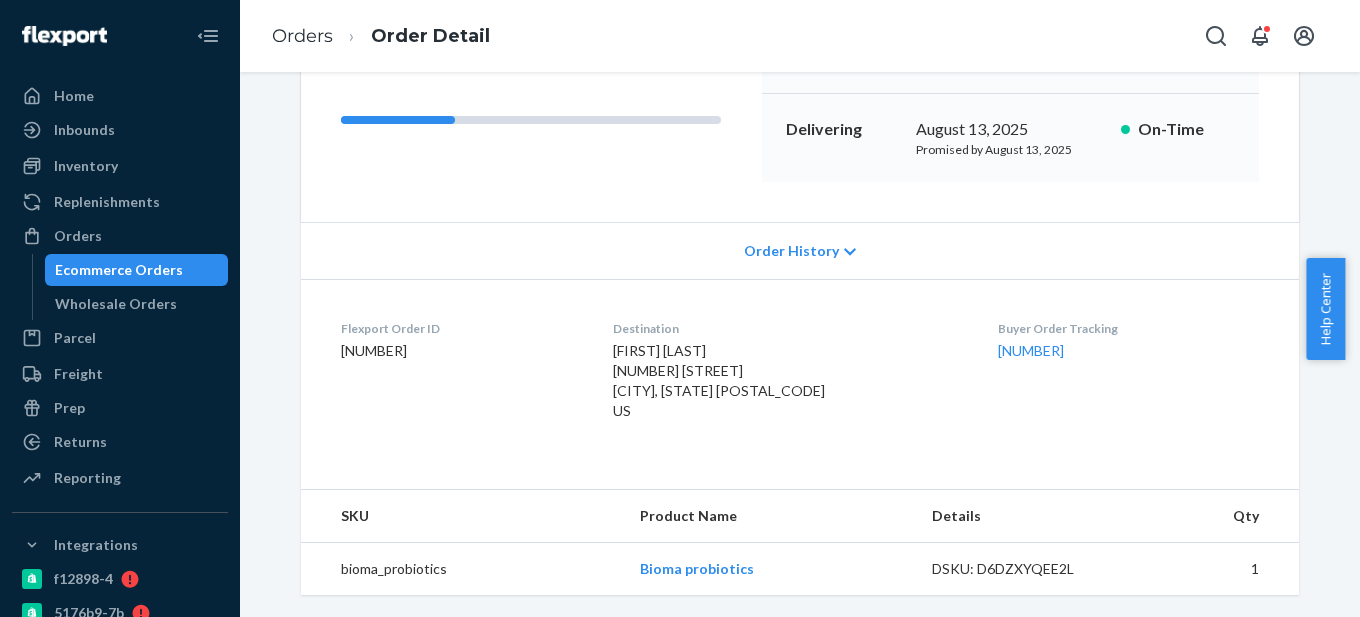 scroll, scrollTop: 282, scrollLeft: 0, axis: vertical 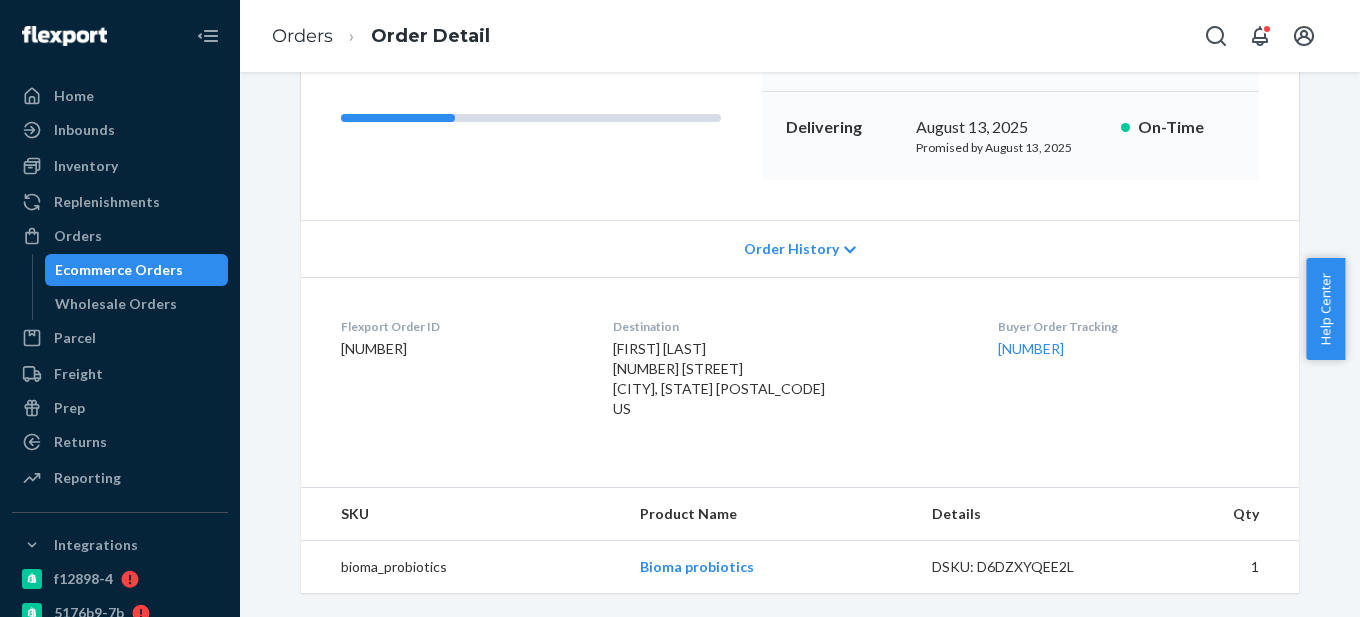 click on "Order History" at bounding box center (791, 249) 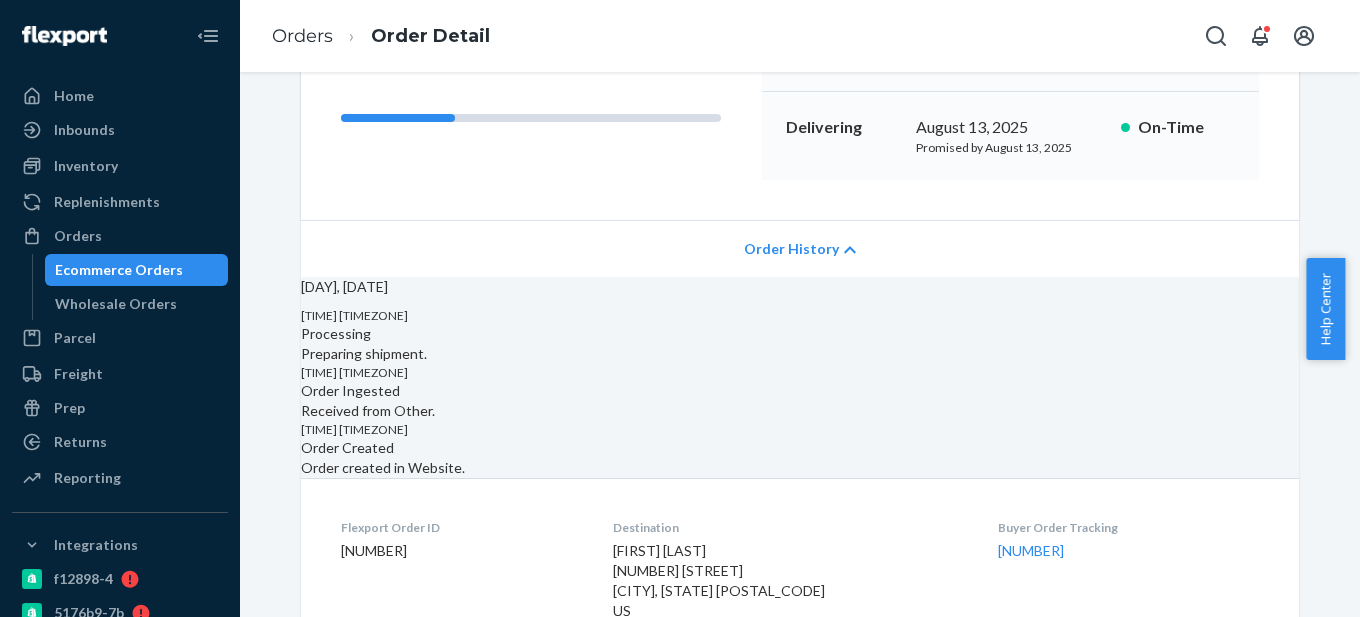 click on "Order History" at bounding box center [791, 249] 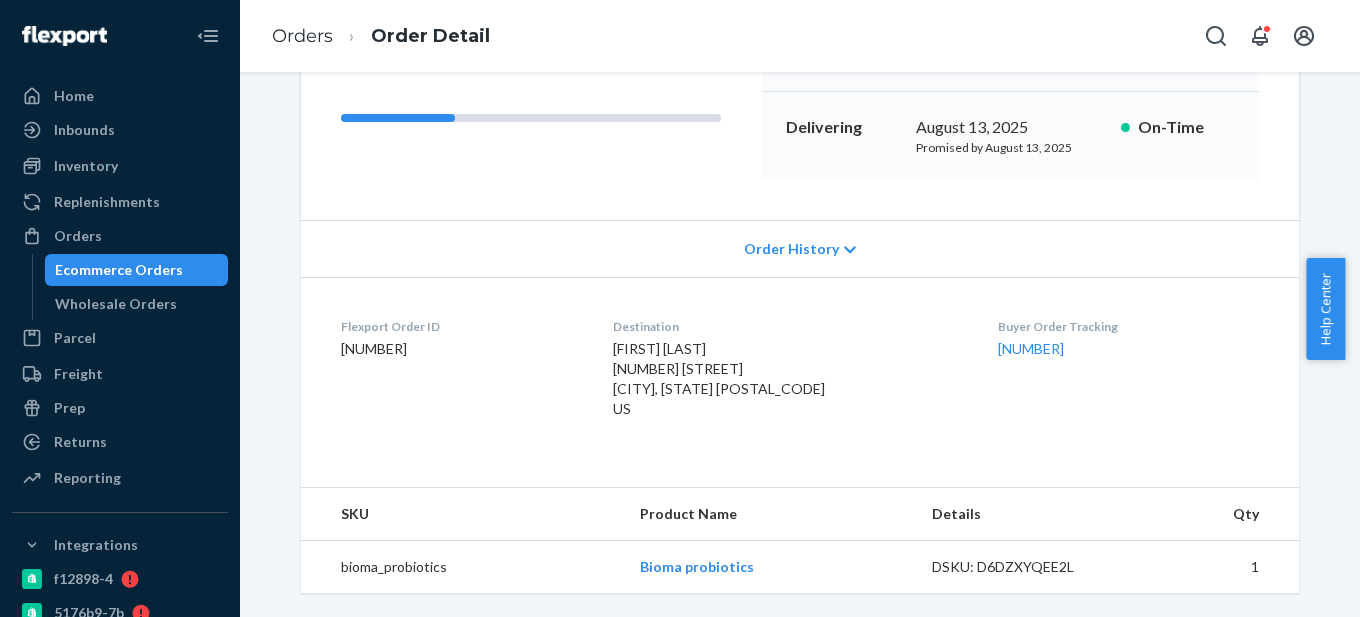 click on "[FIRST] [LAST]
[NUMBER] [STREET]
[CITY], [STATE] [POSTAL_CODE]
US" at bounding box center (719, 378) 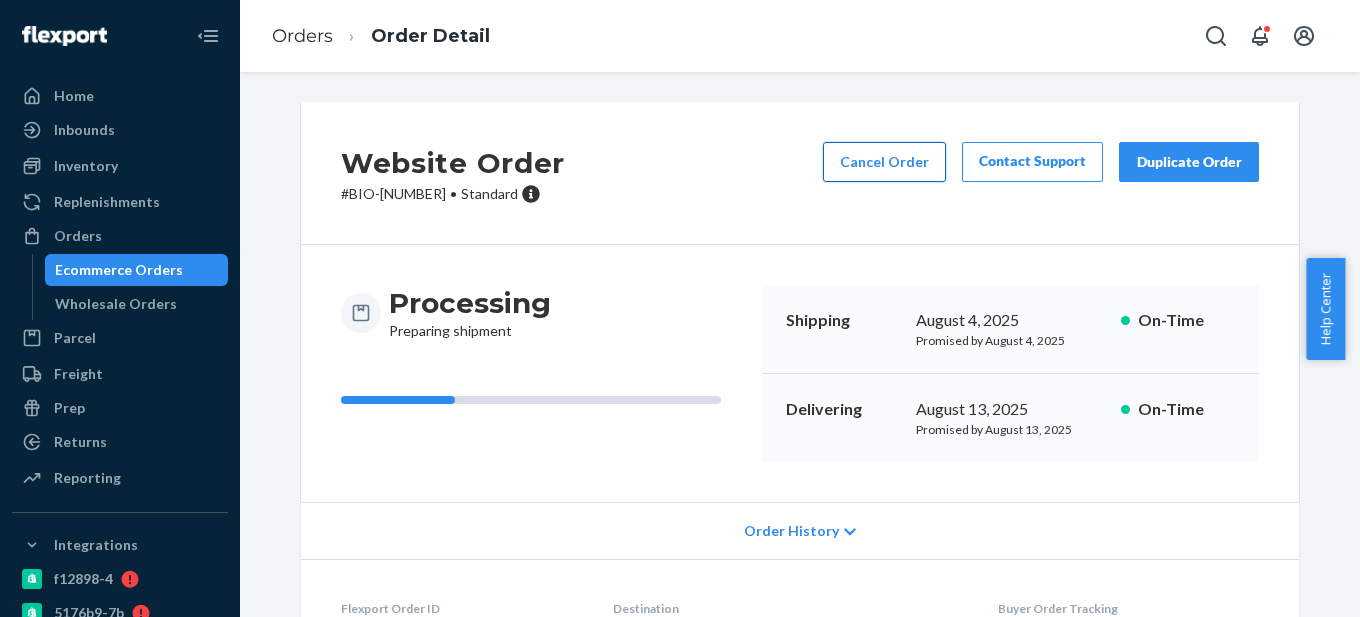 click on "Cancel Order" at bounding box center (884, 162) 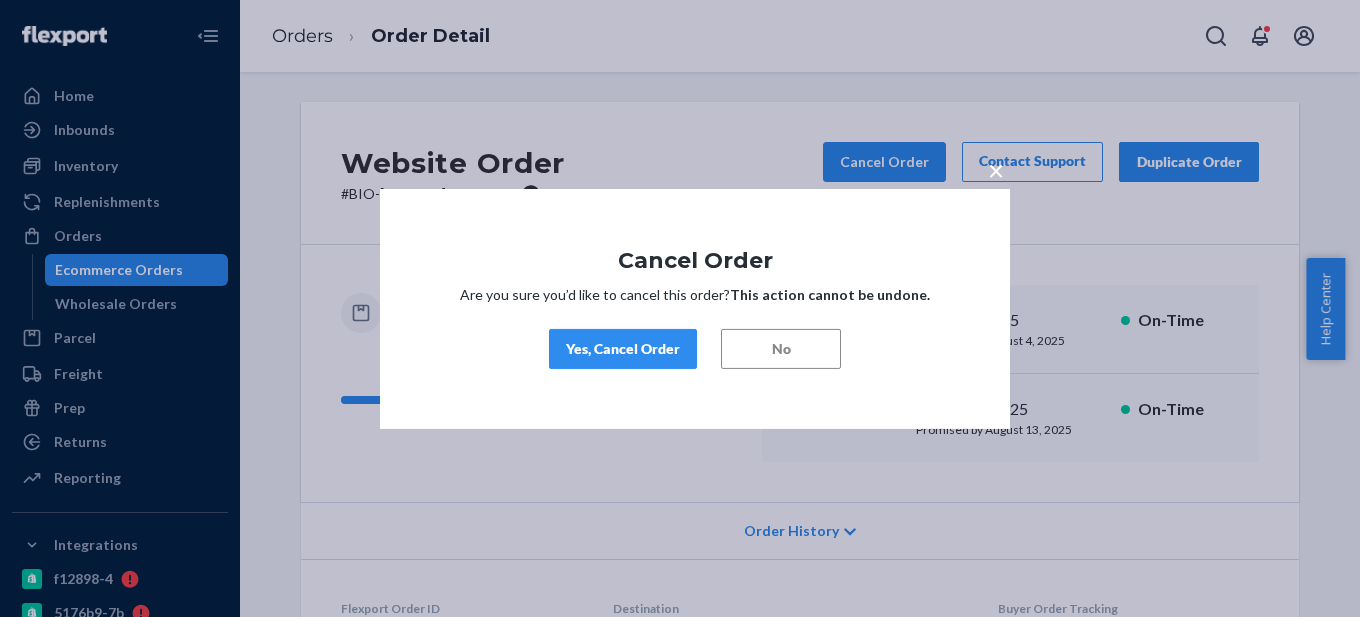 click on "Yes, Cancel Order" at bounding box center (623, 349) 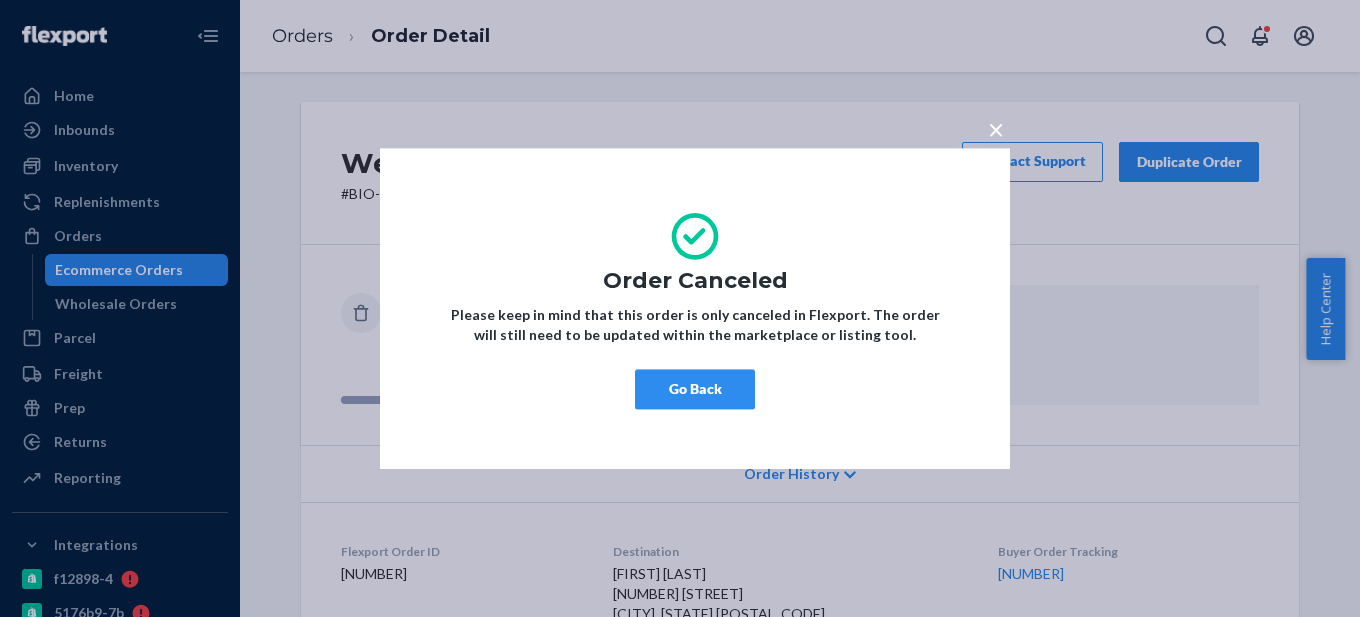 click on "×" at bounding box center (996, 129) 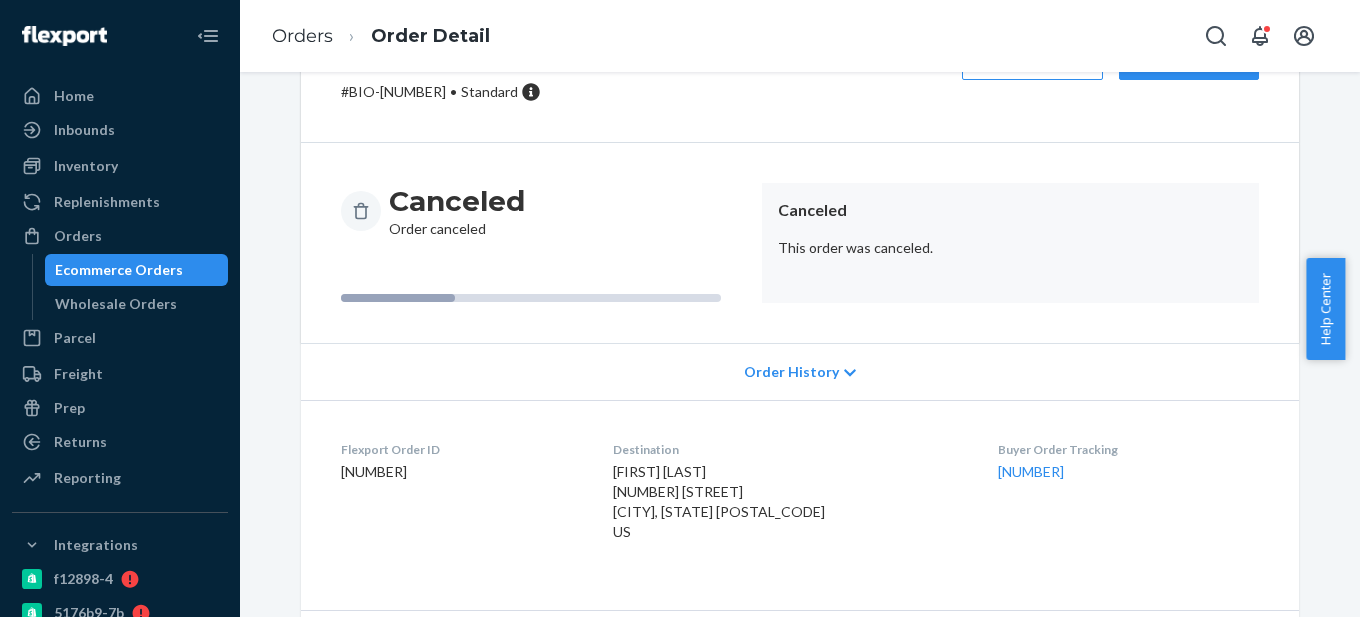 scroll, scrollTop: 0, scrollLeft: 0, axis: both 